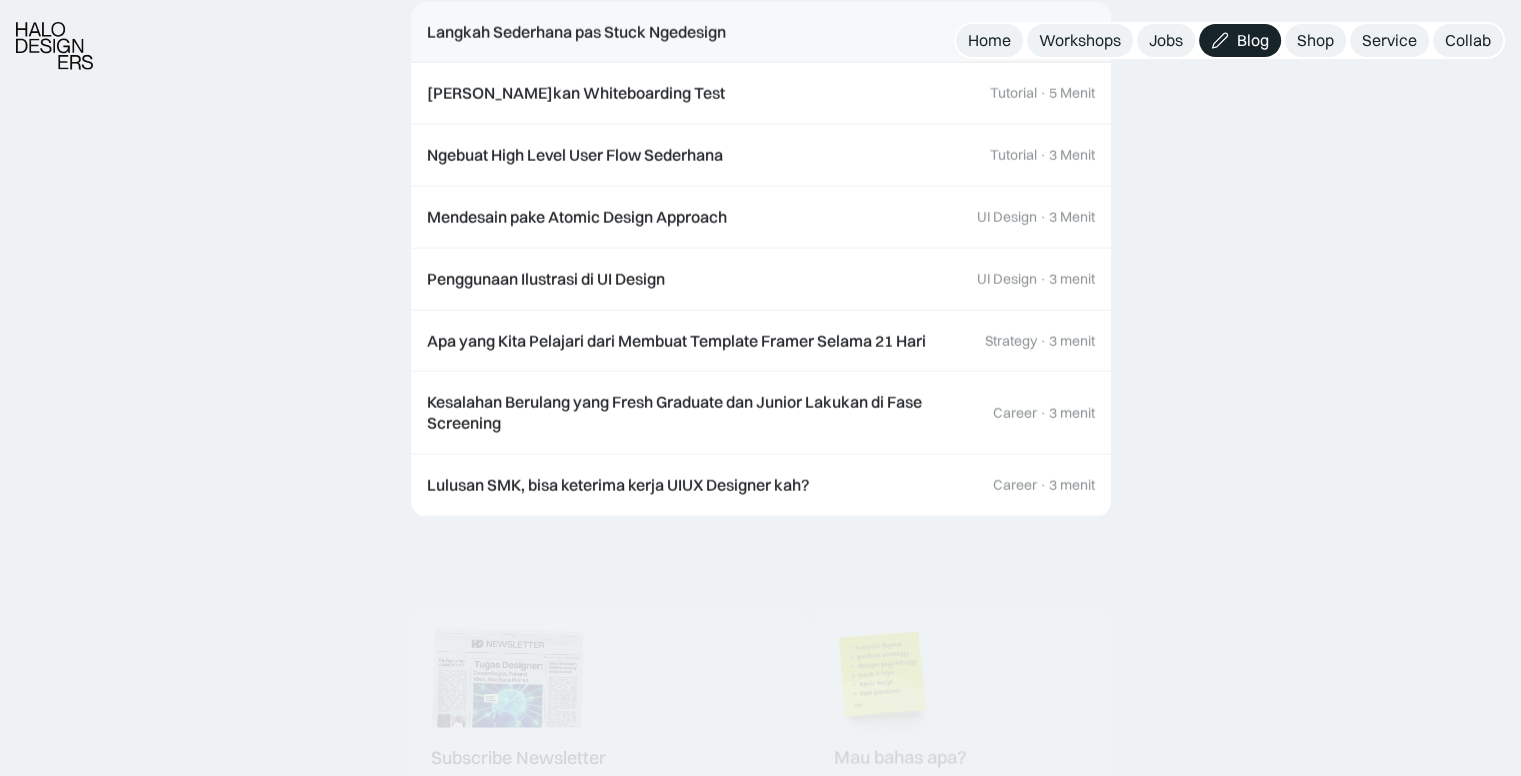 scroll, scrollTop: 4892, scrollLeft: 0, axis: vertical 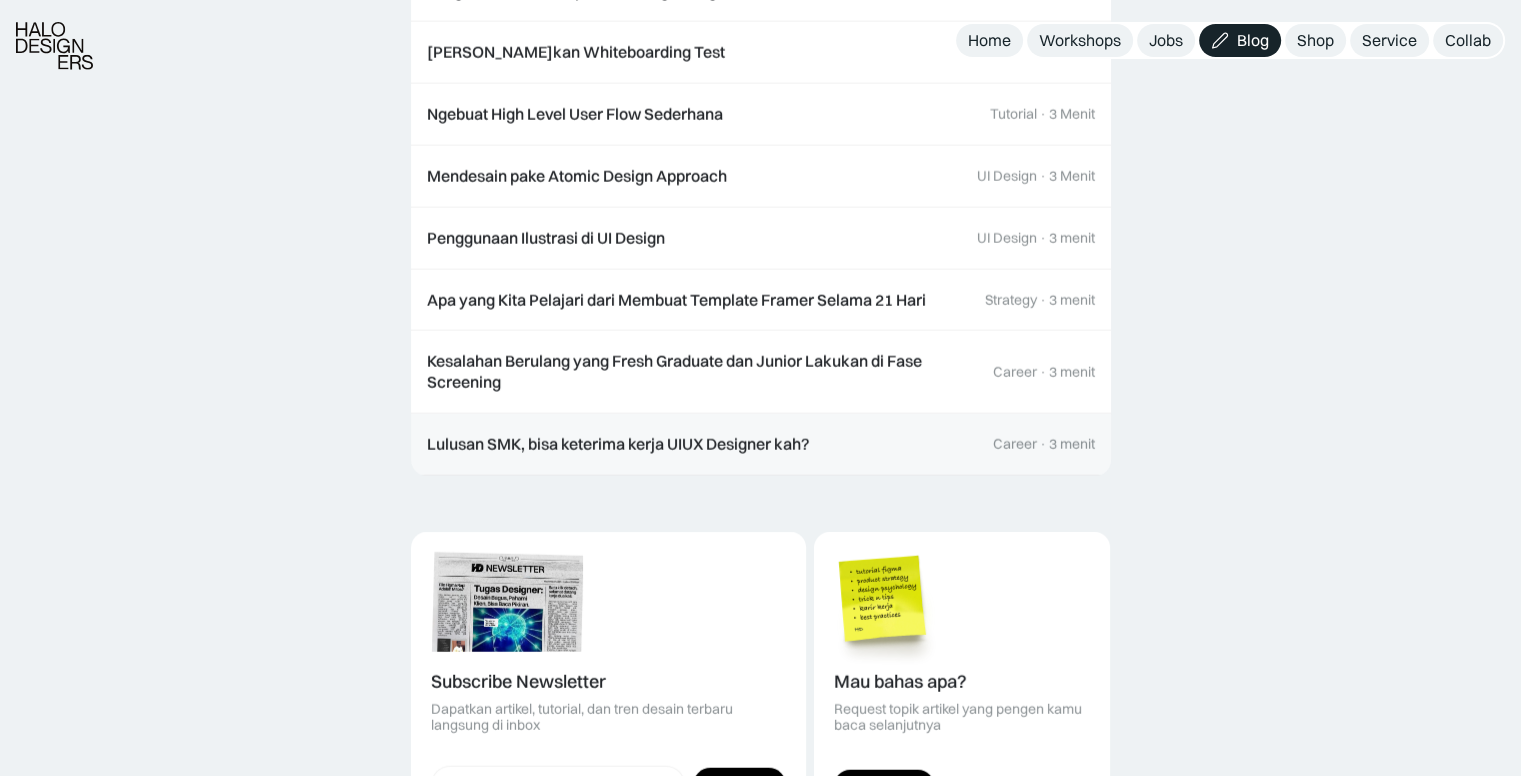 click on "Lulusan SMK, bisa keterima kerja UIUX Designer kah?" at bounding box center (618, 444) 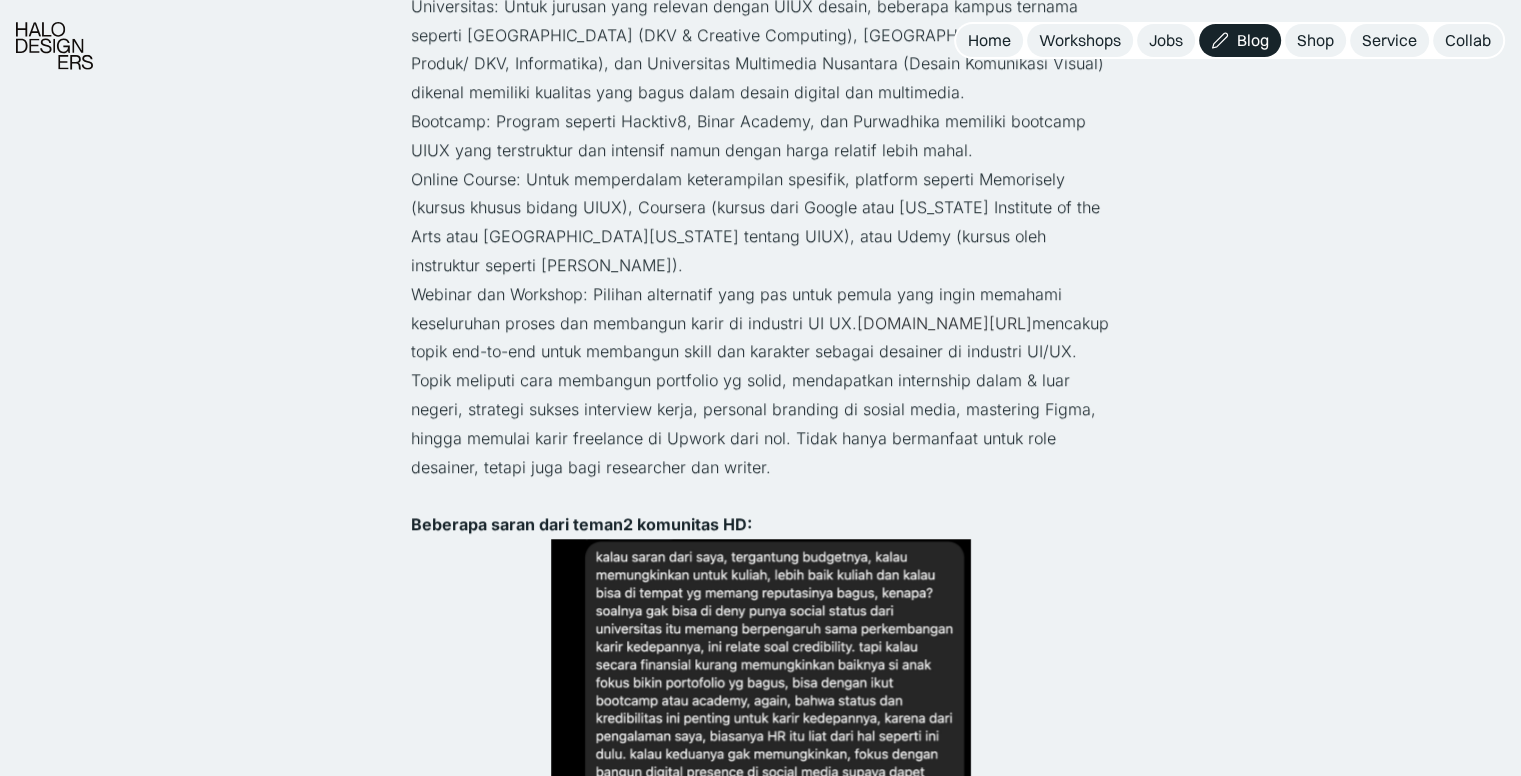 scroll, scrollTop: 1514, scrollLeft: 0, axis: vertical 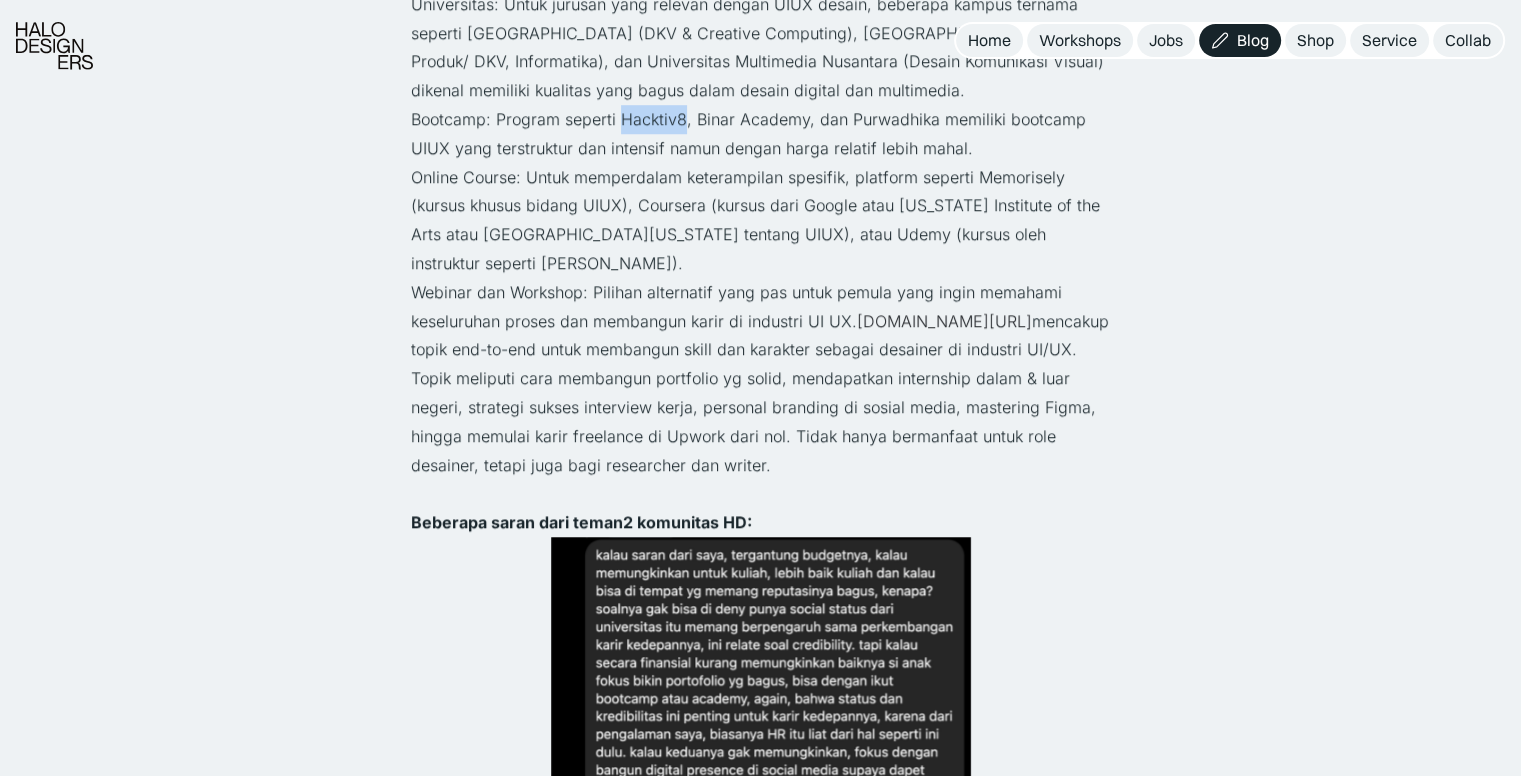 drag, startPoint x: 621, startPoint y: 112, endPoint x: 680, endPoint y: 112, distance: 59 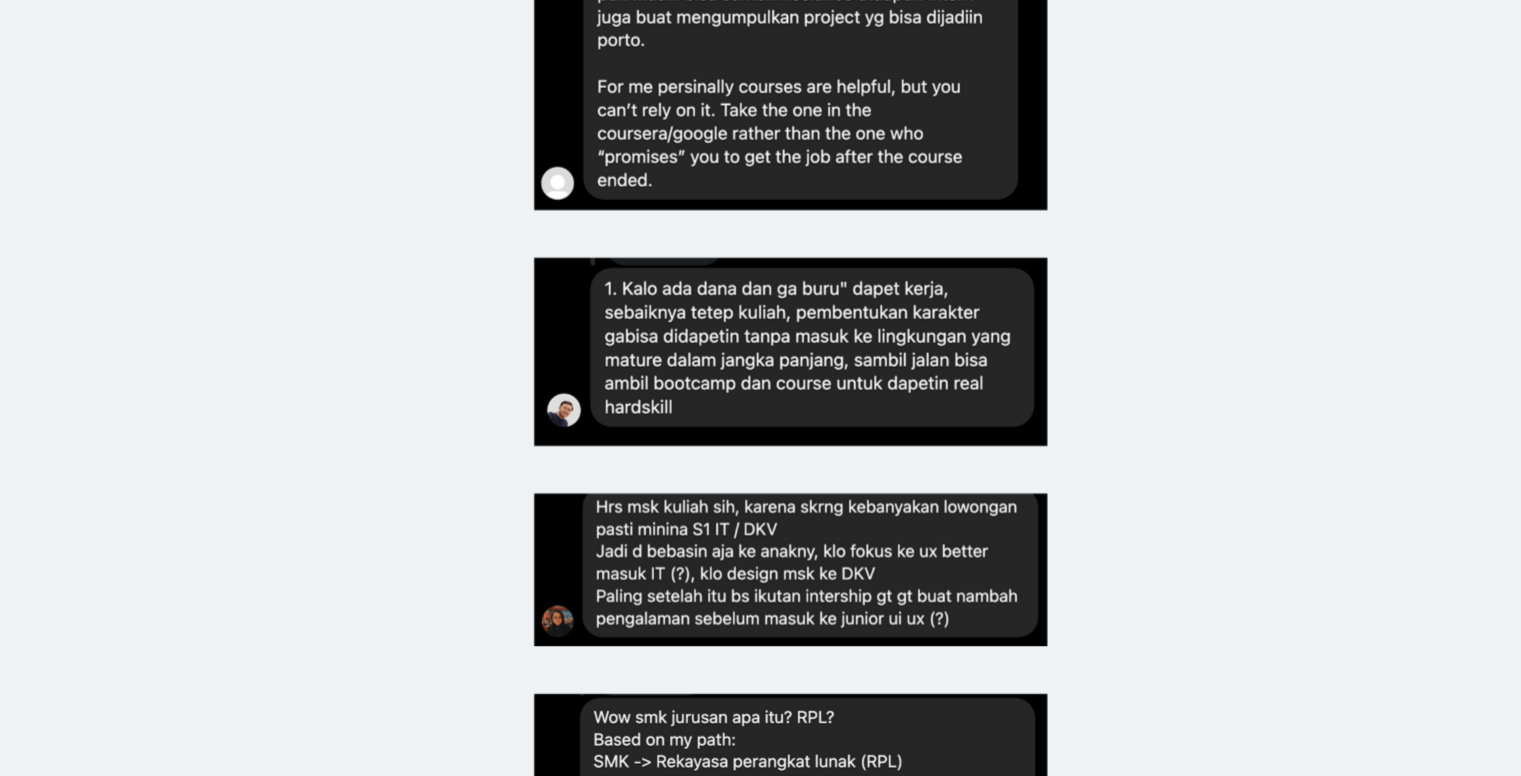 scroll, scrollTop: 3207, scrollLeft: 0, axis: vertical 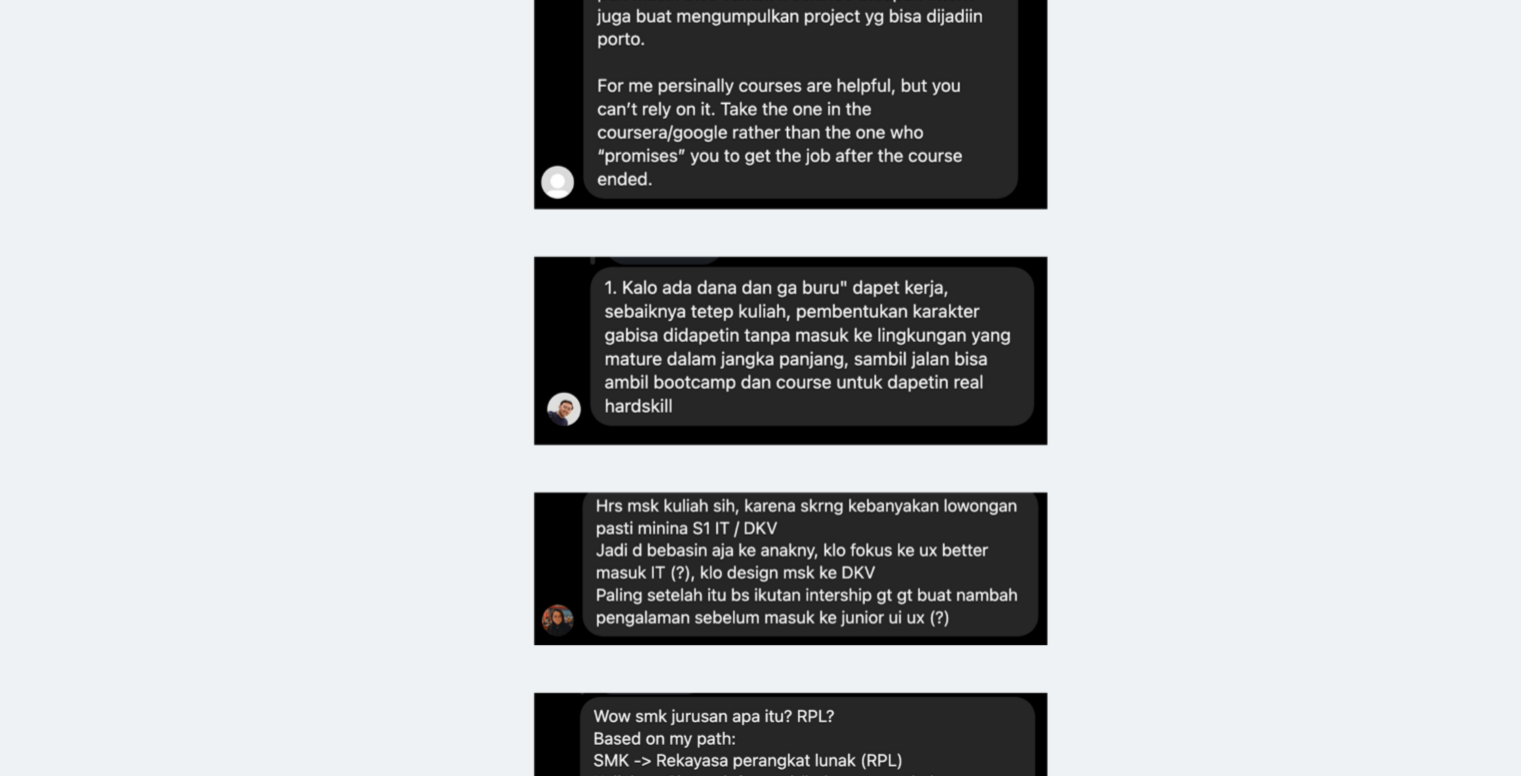 click at bounding box center (761, 427) 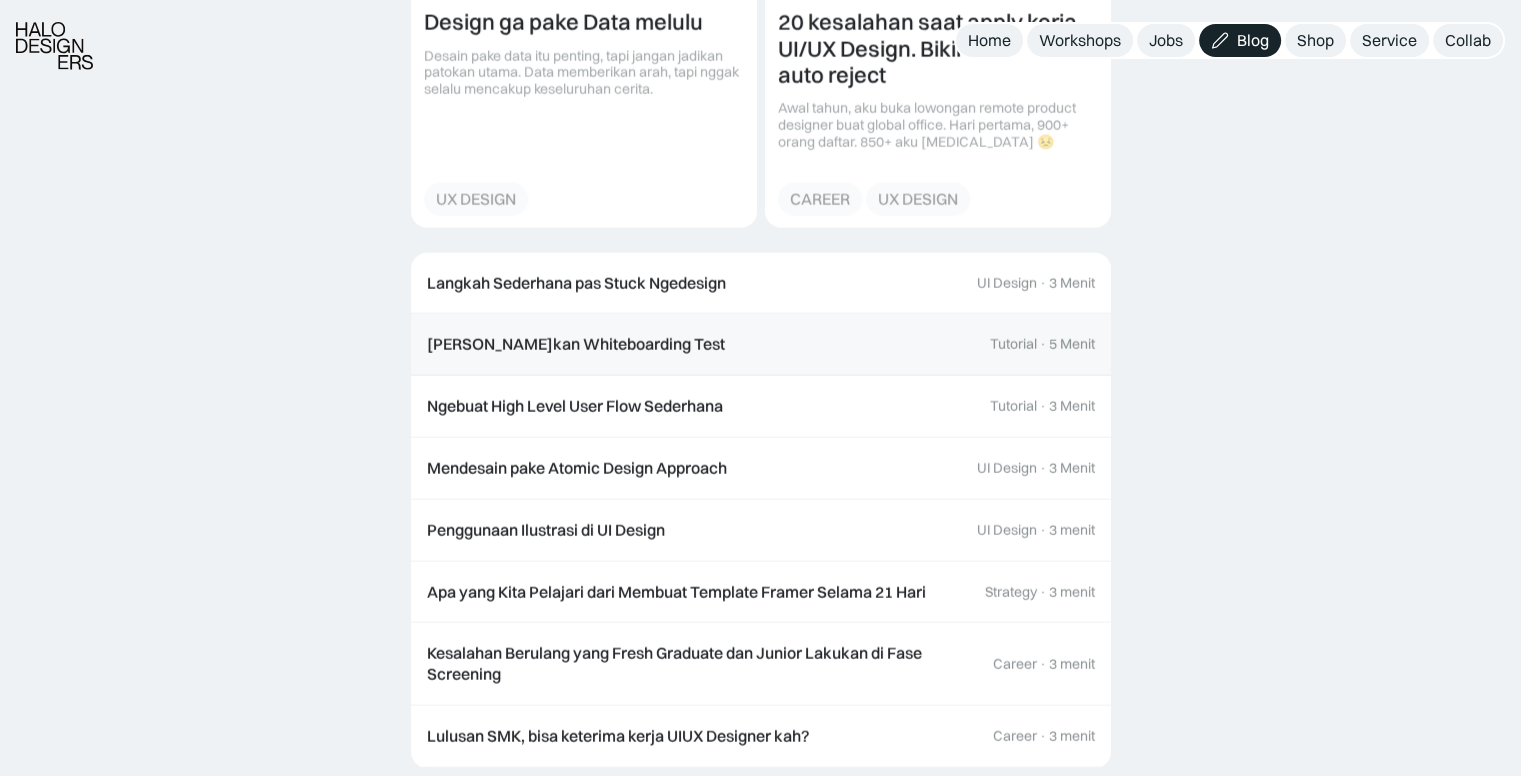 scroll, scrollTop: 4817, scrollLeft: 0, axis: vertical 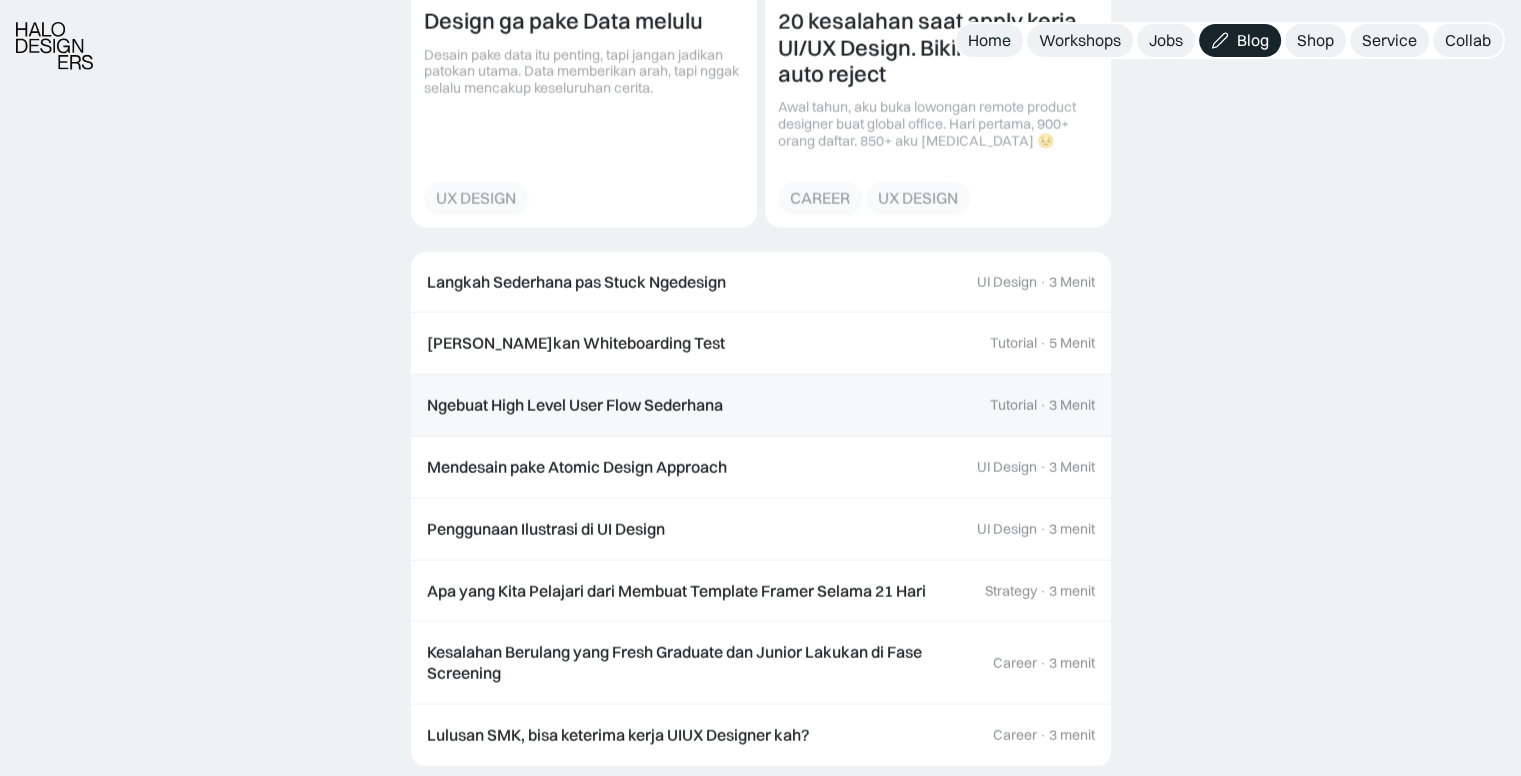 click on "Ngebuat High Level User Flow Sederhana Tutorial  ·  3 Menit" at bounding box center (761, 406) 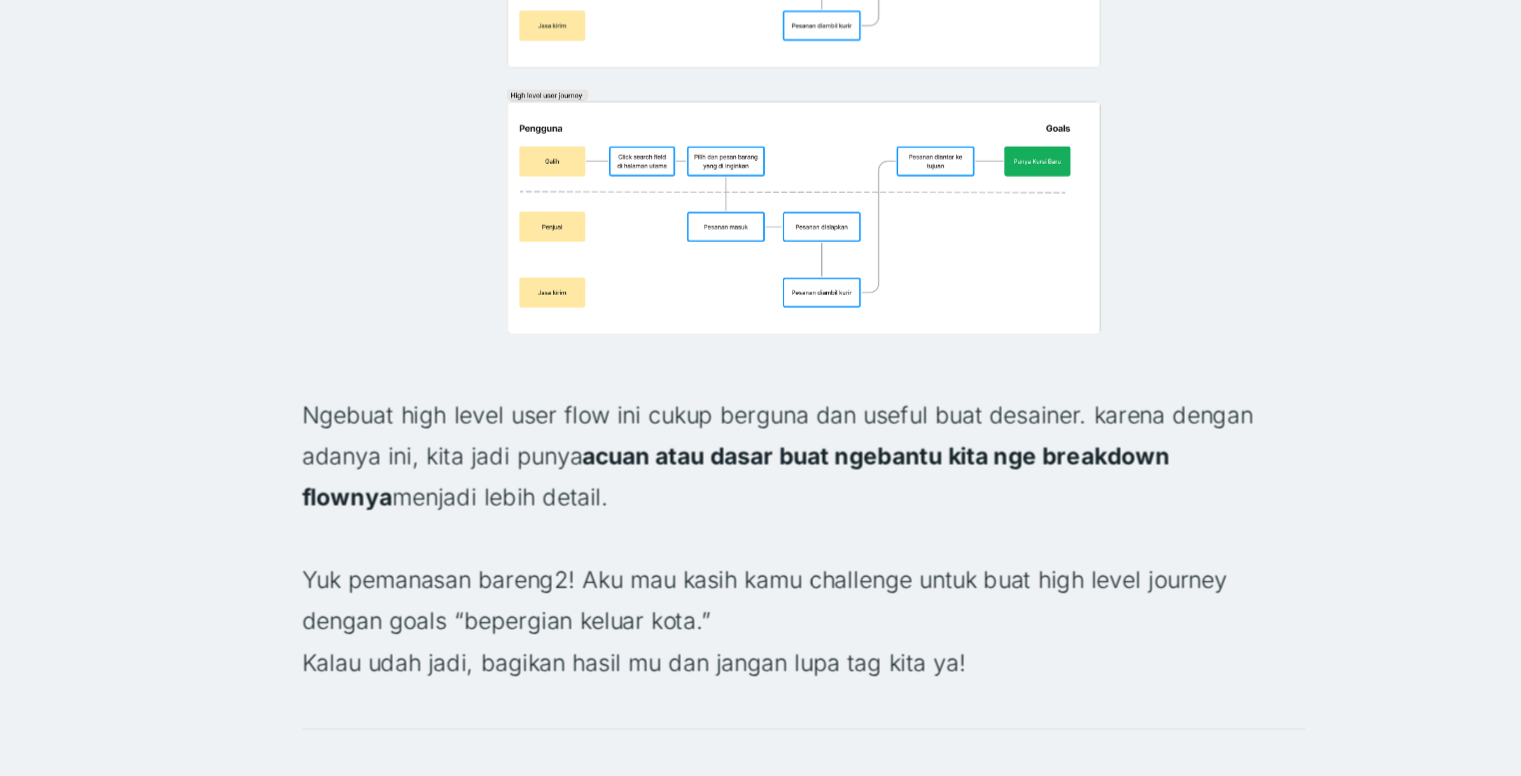 scroll, scrollTop: 1299, scrollLeft: 0, axis: vertical 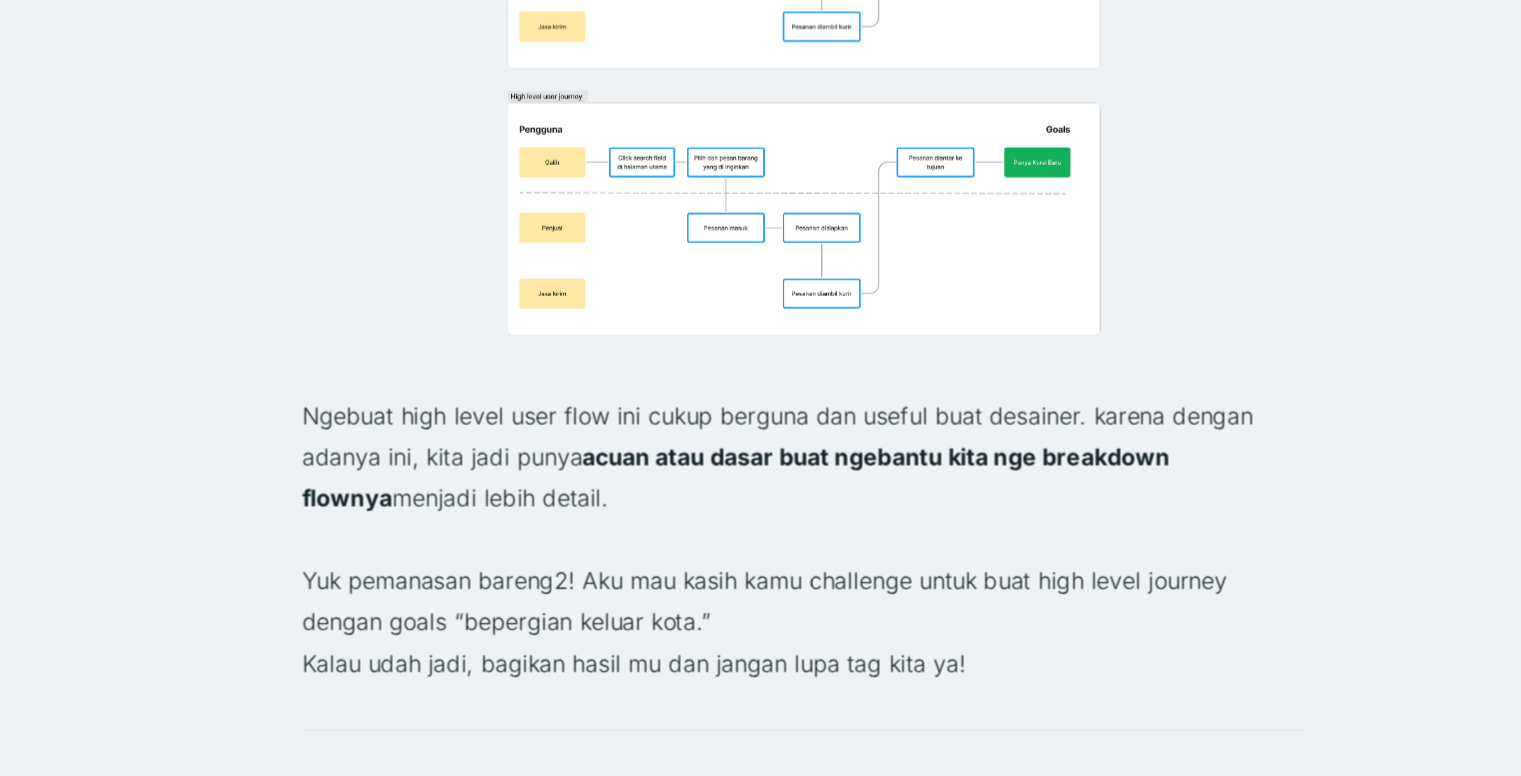 click on "Ngebuat high level user flow ini cukup berguna dan useful buat desainer. karena dengan adanya ini, kita jadi punya  acuan atau dasar buat ngebantu kita nge breakdown flownya  menjadi lebih detail." at bounding box center (761, 553) 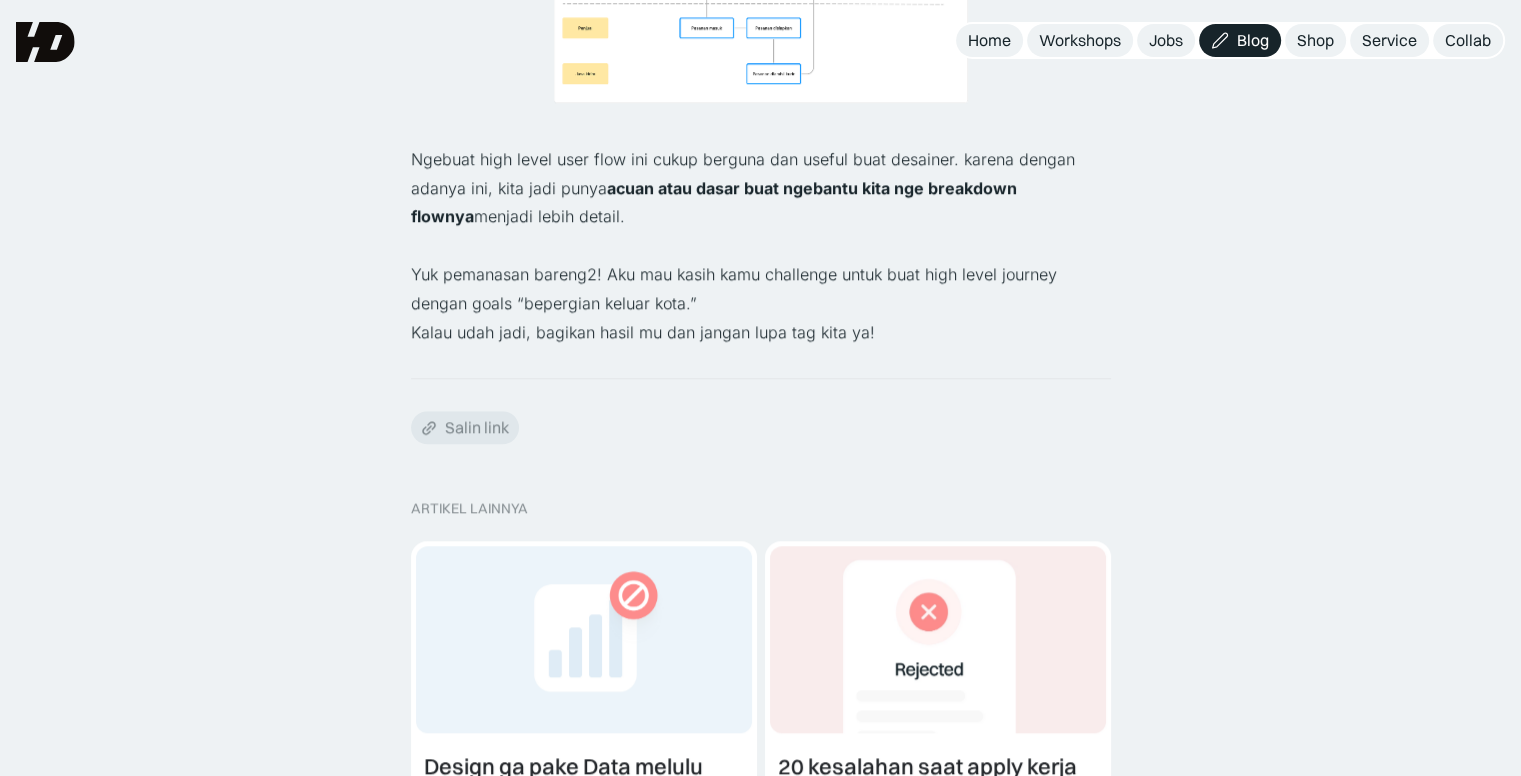 scroll, scrollTop: 1665, scrollLeft: 0, axis: vertical 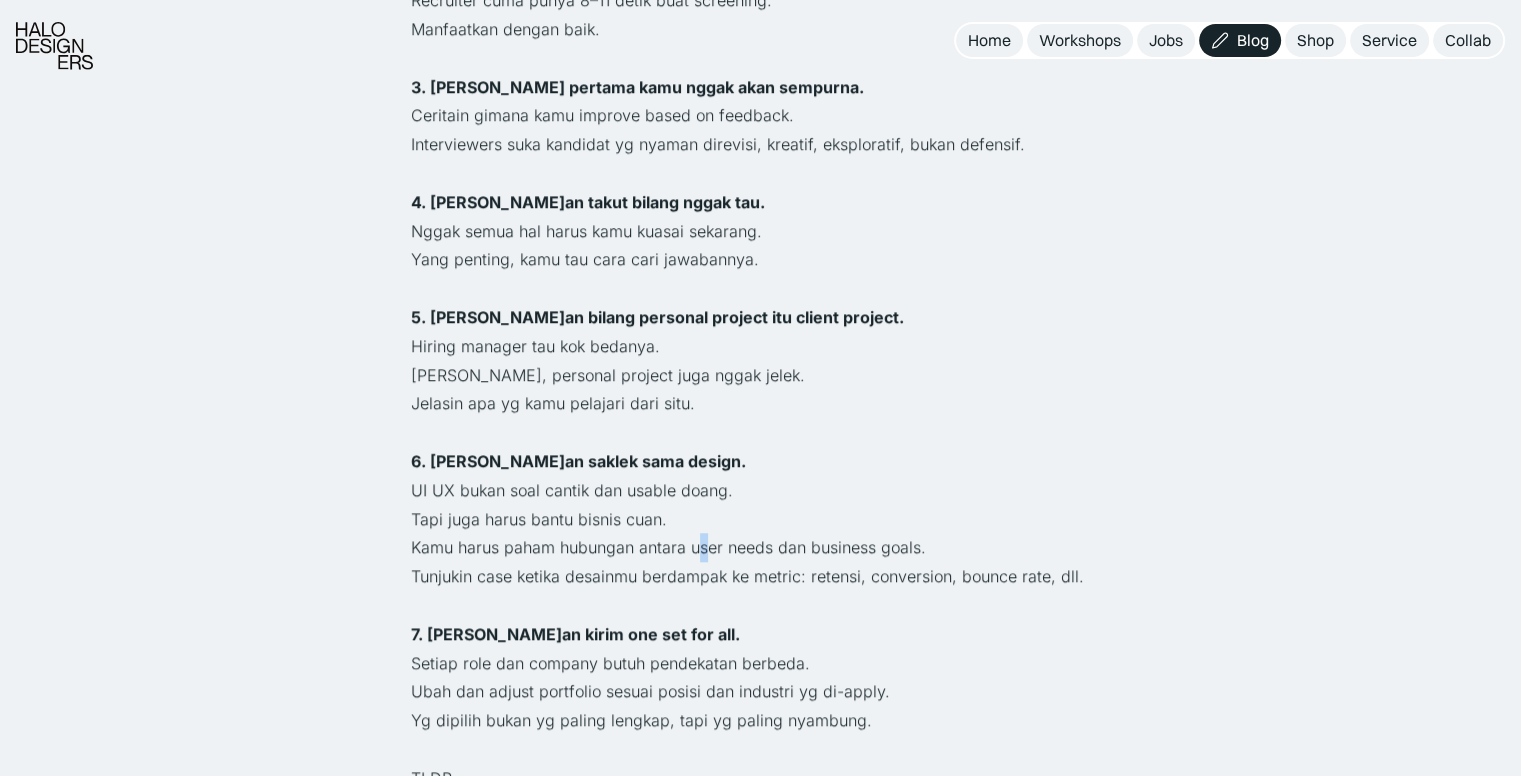 drag, startPoint x: 694, startPoint y: 489, endPoint x: 707, endPoint y: 489, distance: 13 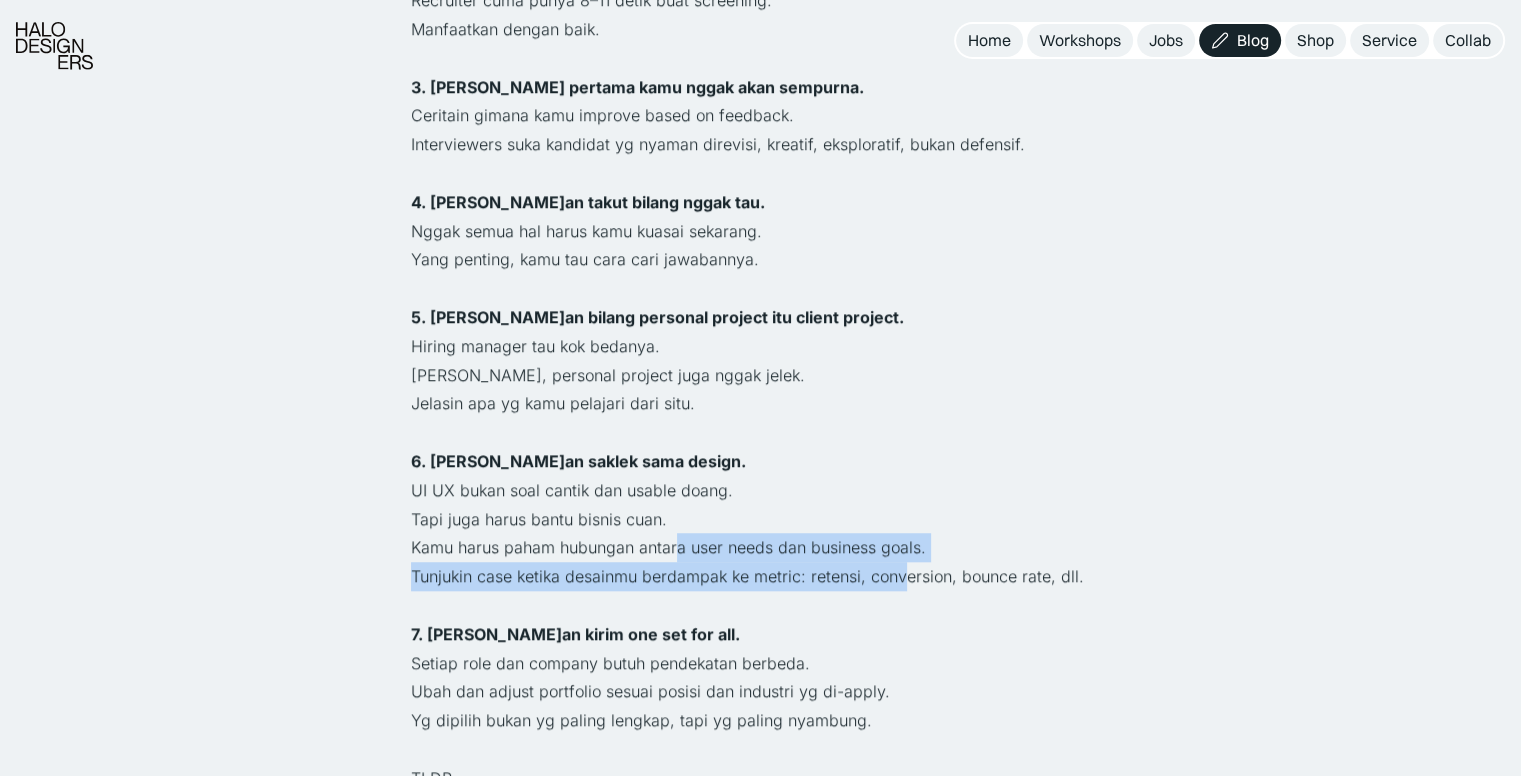drag, startPoint x: 677, startPoint y: 490, endPoint x: 891, endPoint y: 501, distance: 214.28252 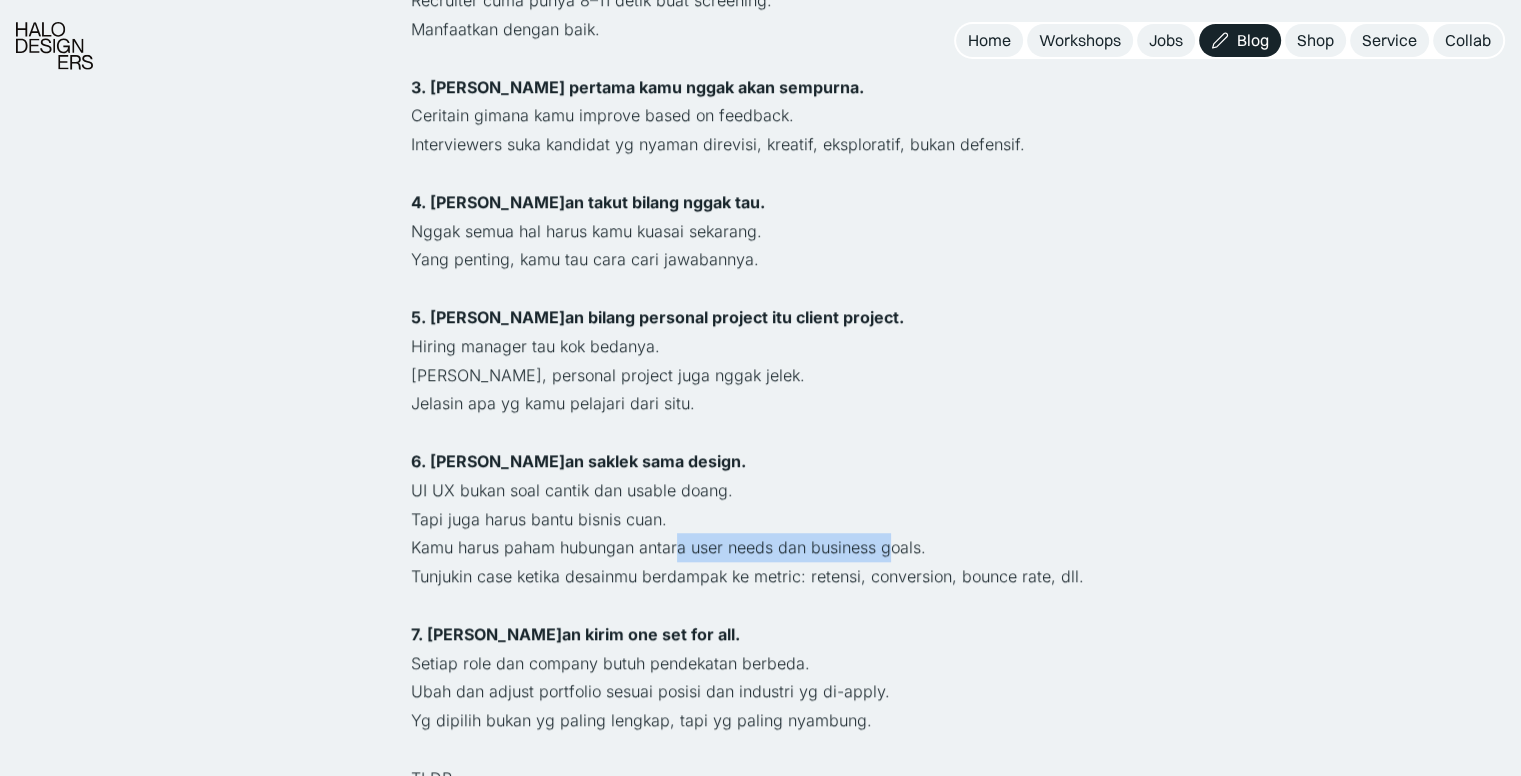 click on "Kamu harus paham hubungan antara user needs dan business goals." at bounding box center [761, 547] 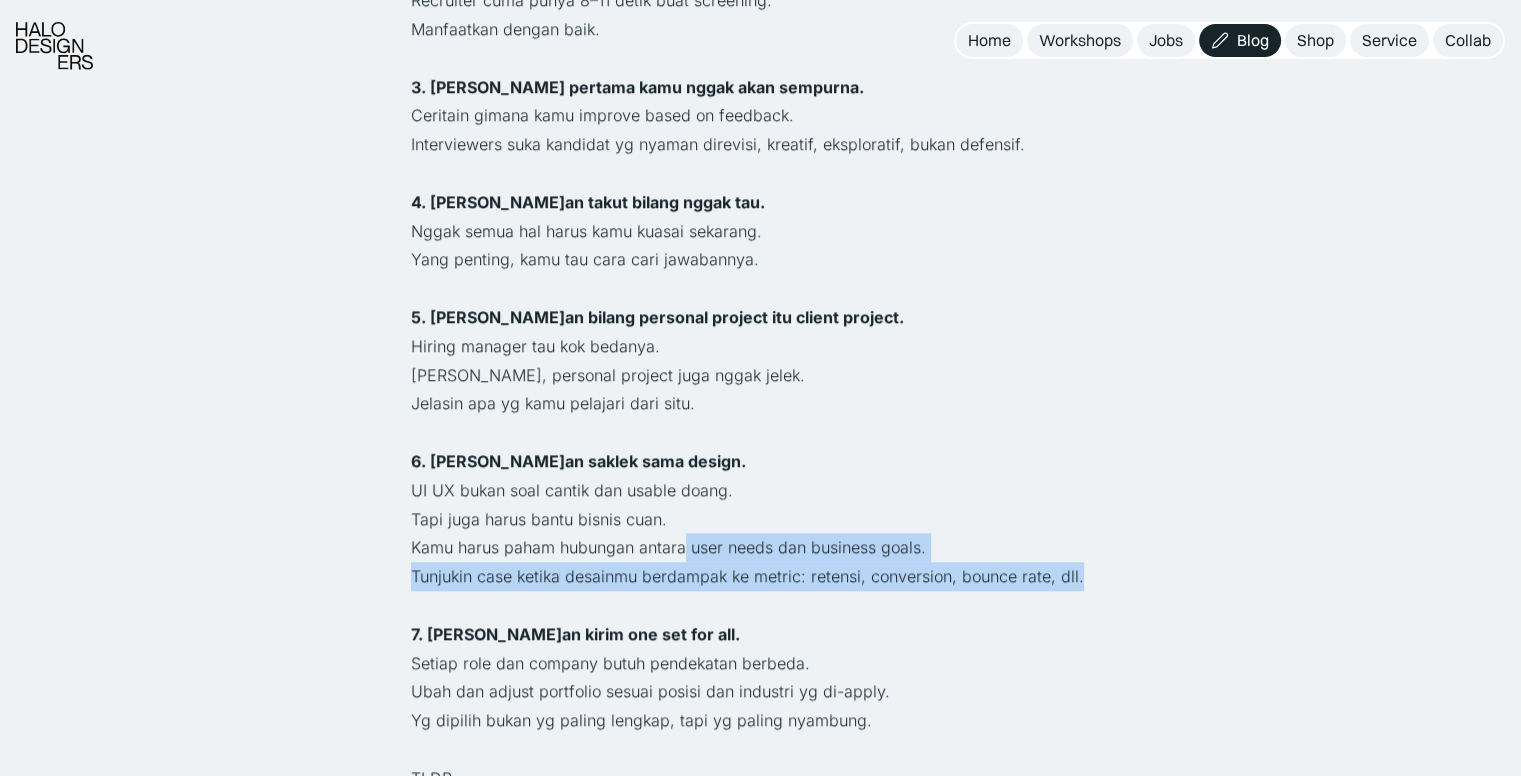 drag, startPoint x: 686, startPoint y: 489, endPoint x: 1129, endPoint y: 521, distance: 444.15427 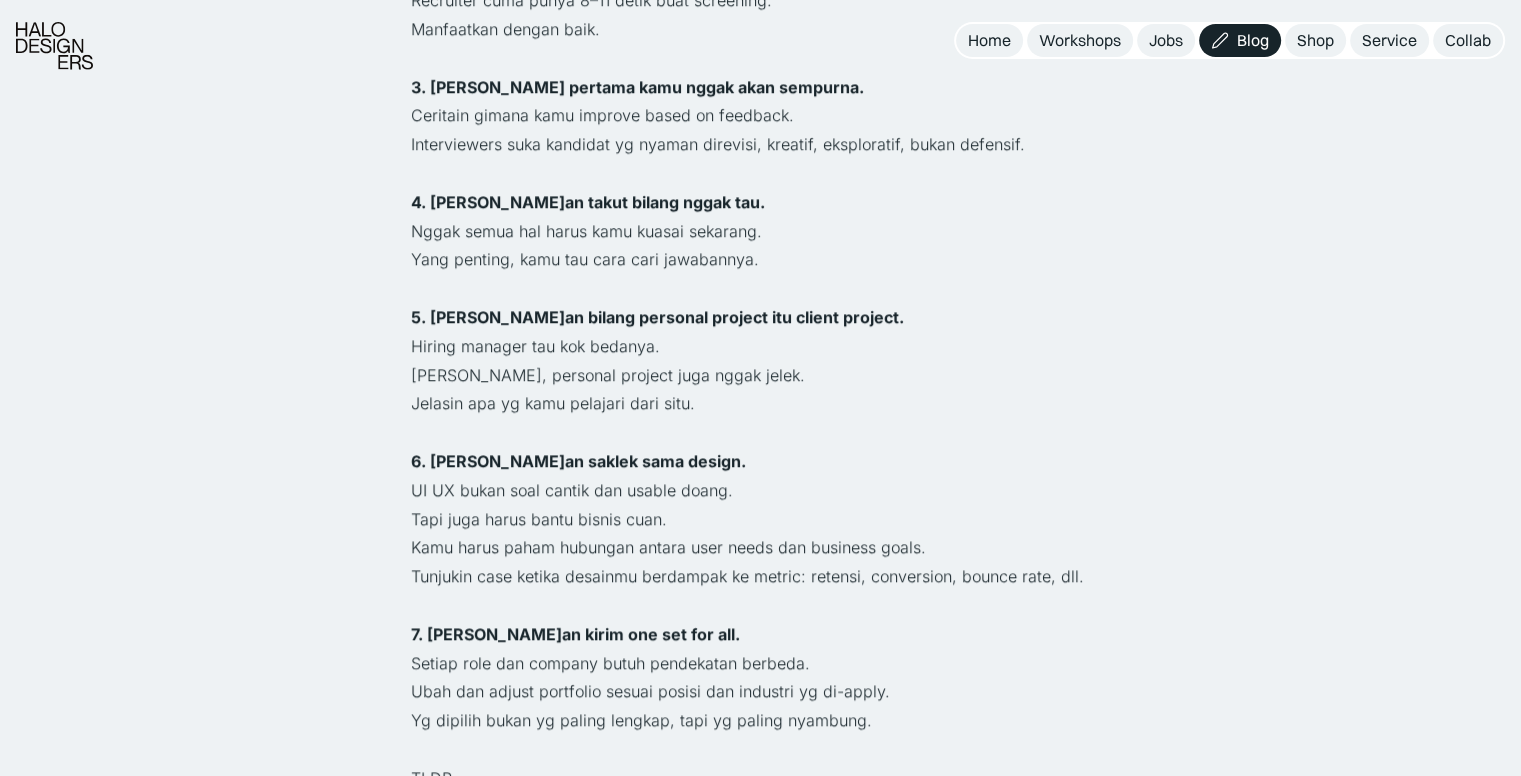 click on "6. Jangan saklek sama design." at bounding box center [761, 461] 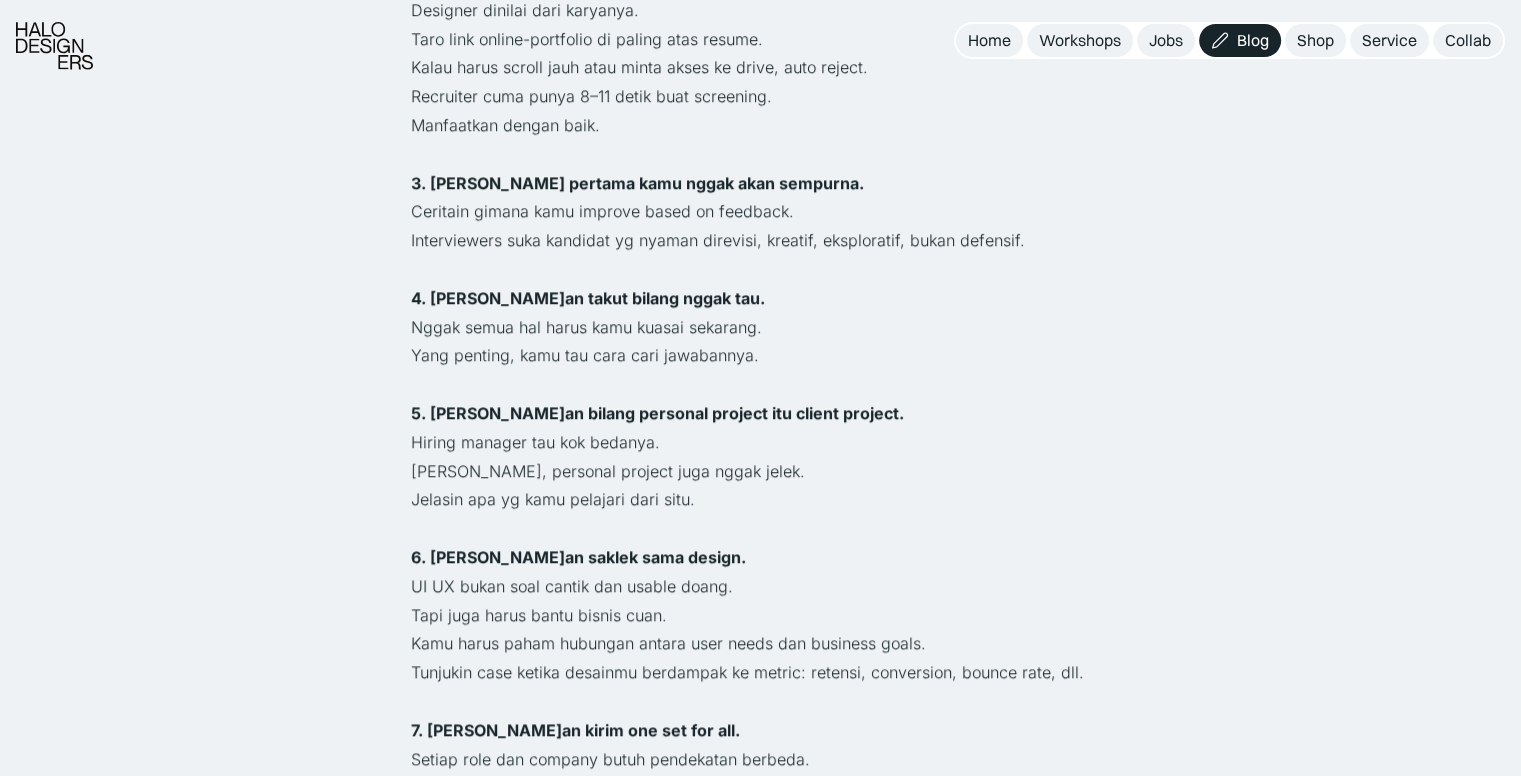 scroll, scrollTop: 1355, scrollLeft: 0, axis: vertical 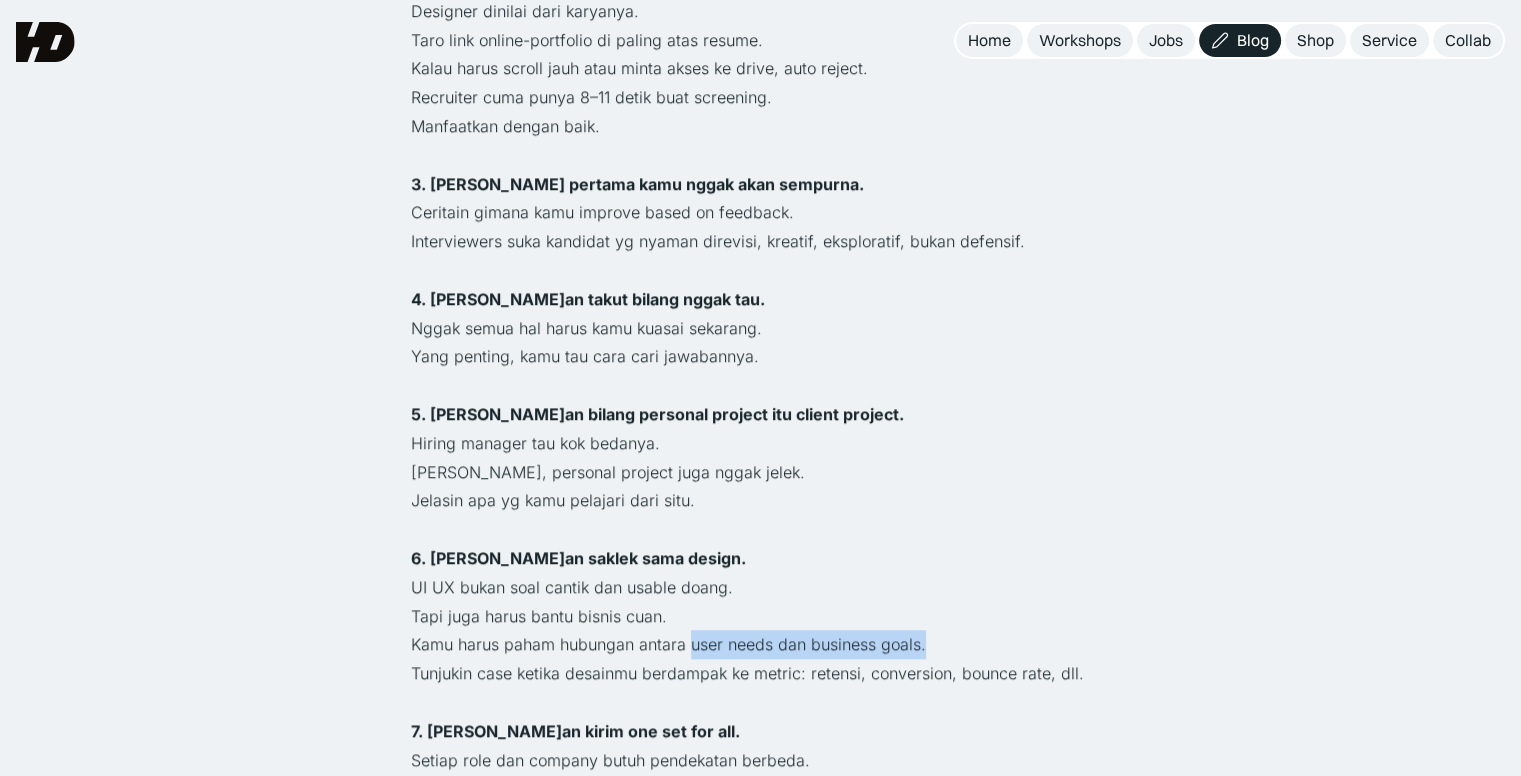 drag, startPoint x: 692, startPoint y: 588, endPoint x: 928, endPoint y: 578, distance: 236.21178 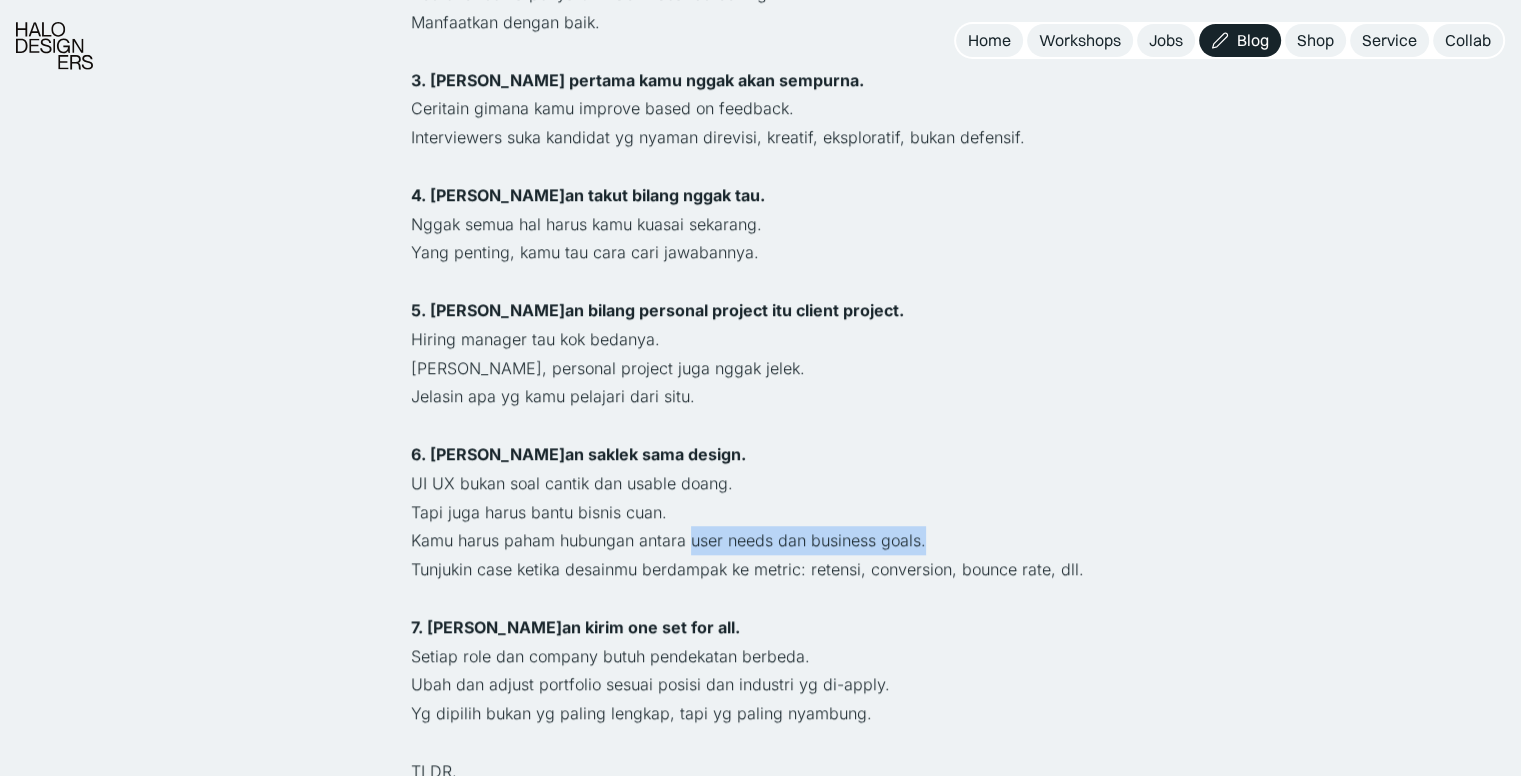 scroll, scrollTop: 1459, scrollLeft: 0, axis: vertical 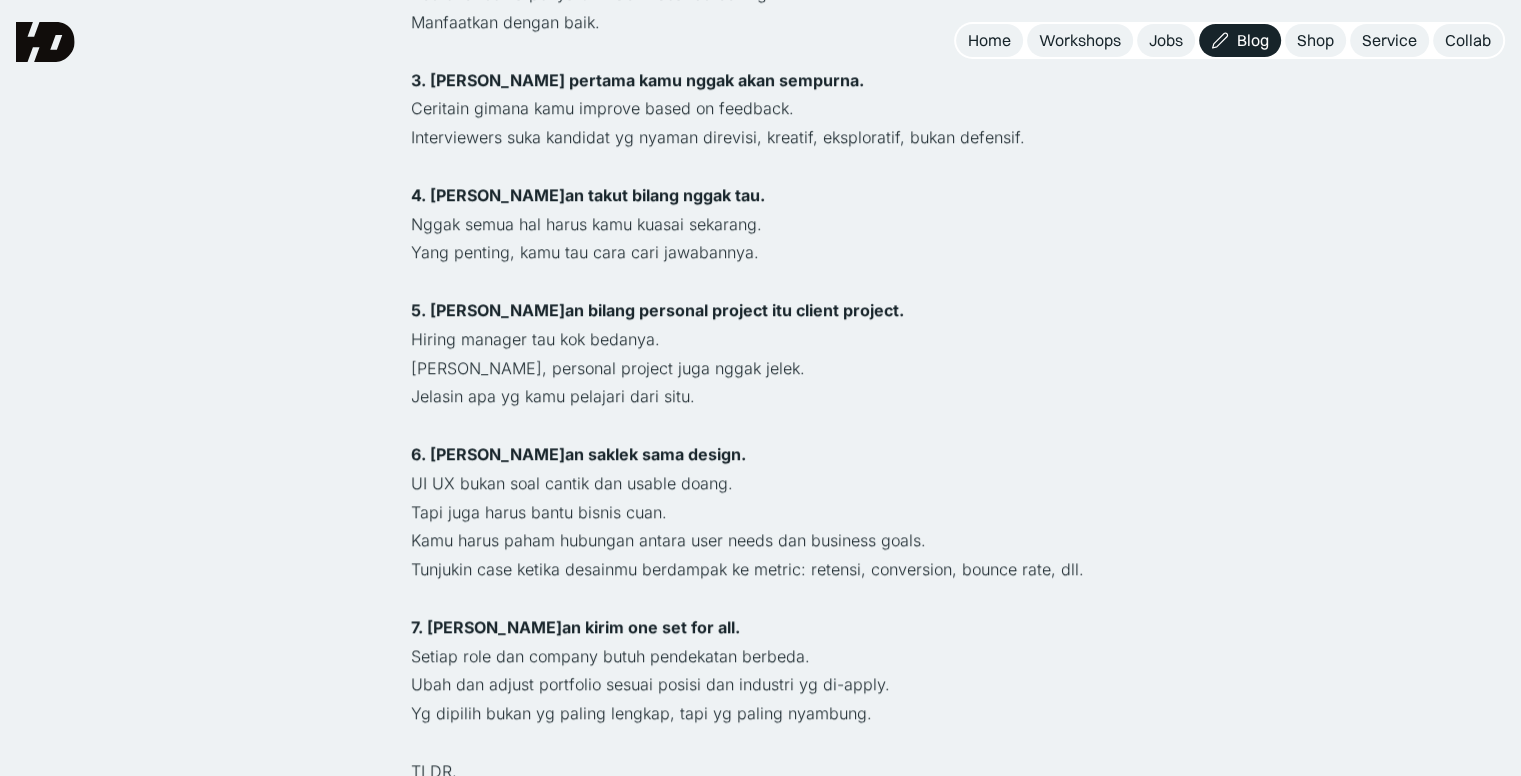 click on "Hiring manager tau kok bedanya." at bounding box center [761, 339] 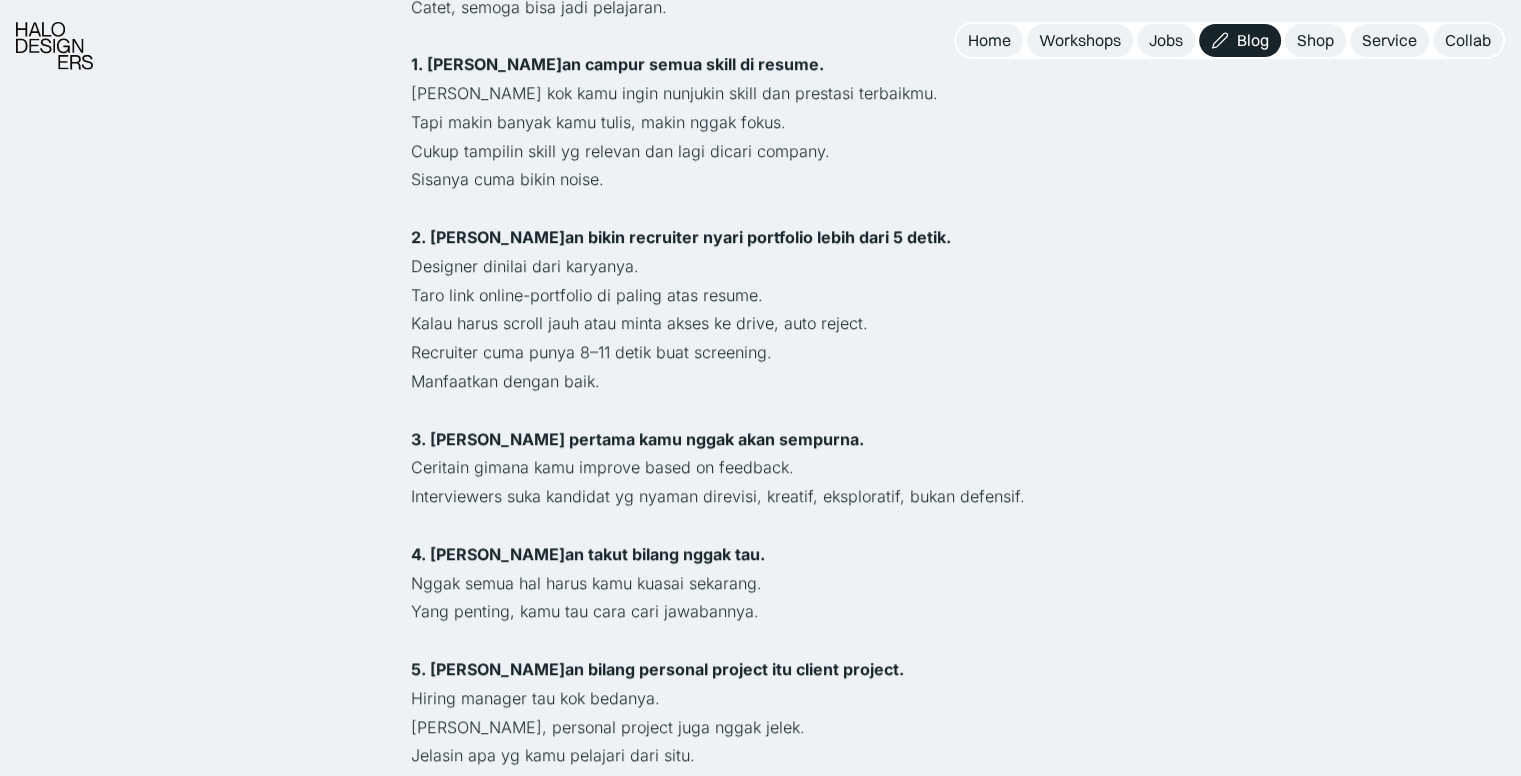 scroll, scrollTop: 1103, scrollLeft: 0, axis: vertical 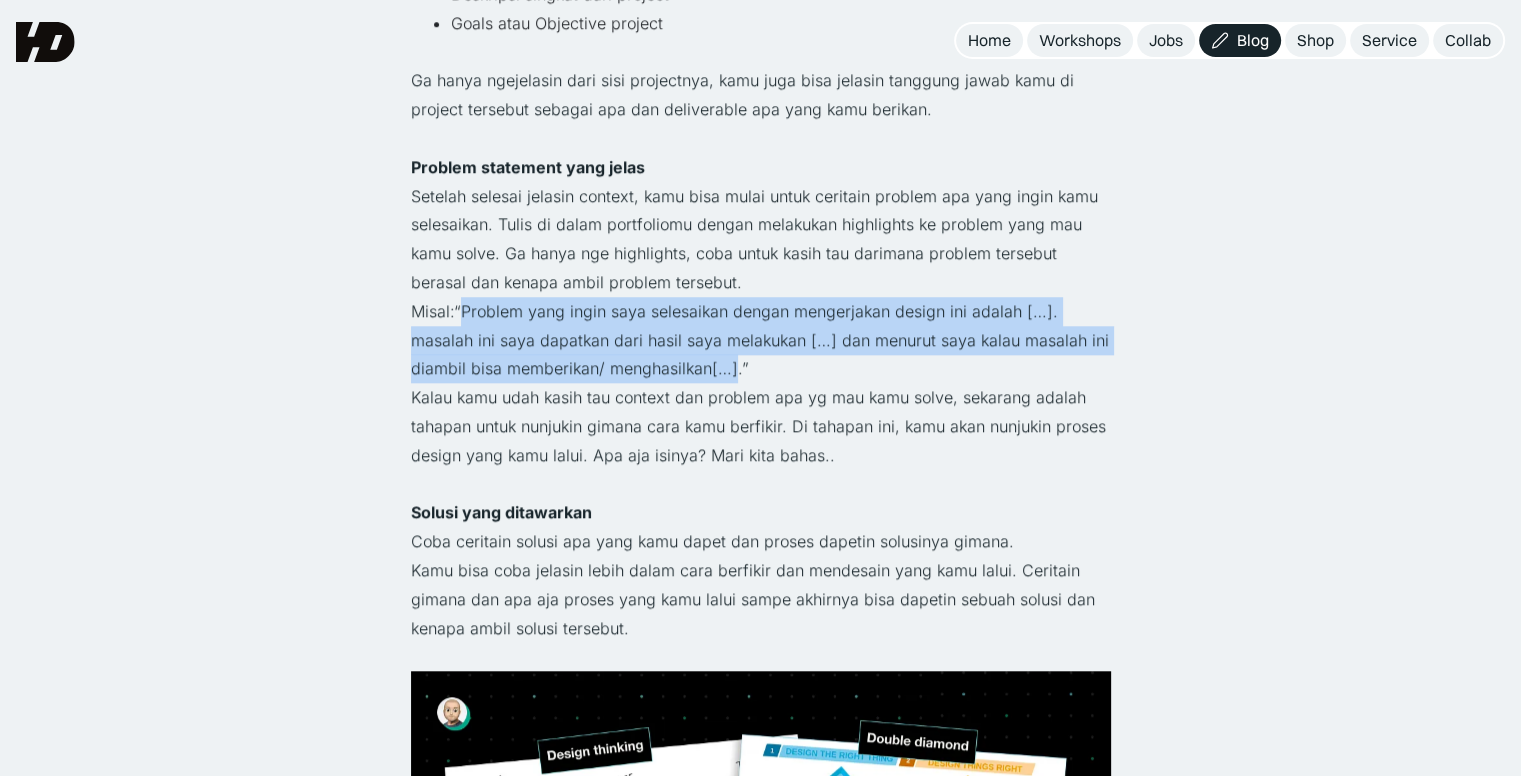 drag, startPoint x: 464, startPoint y: 303, endPoint x: 732, endPoint y: 365, distance: 275.07816 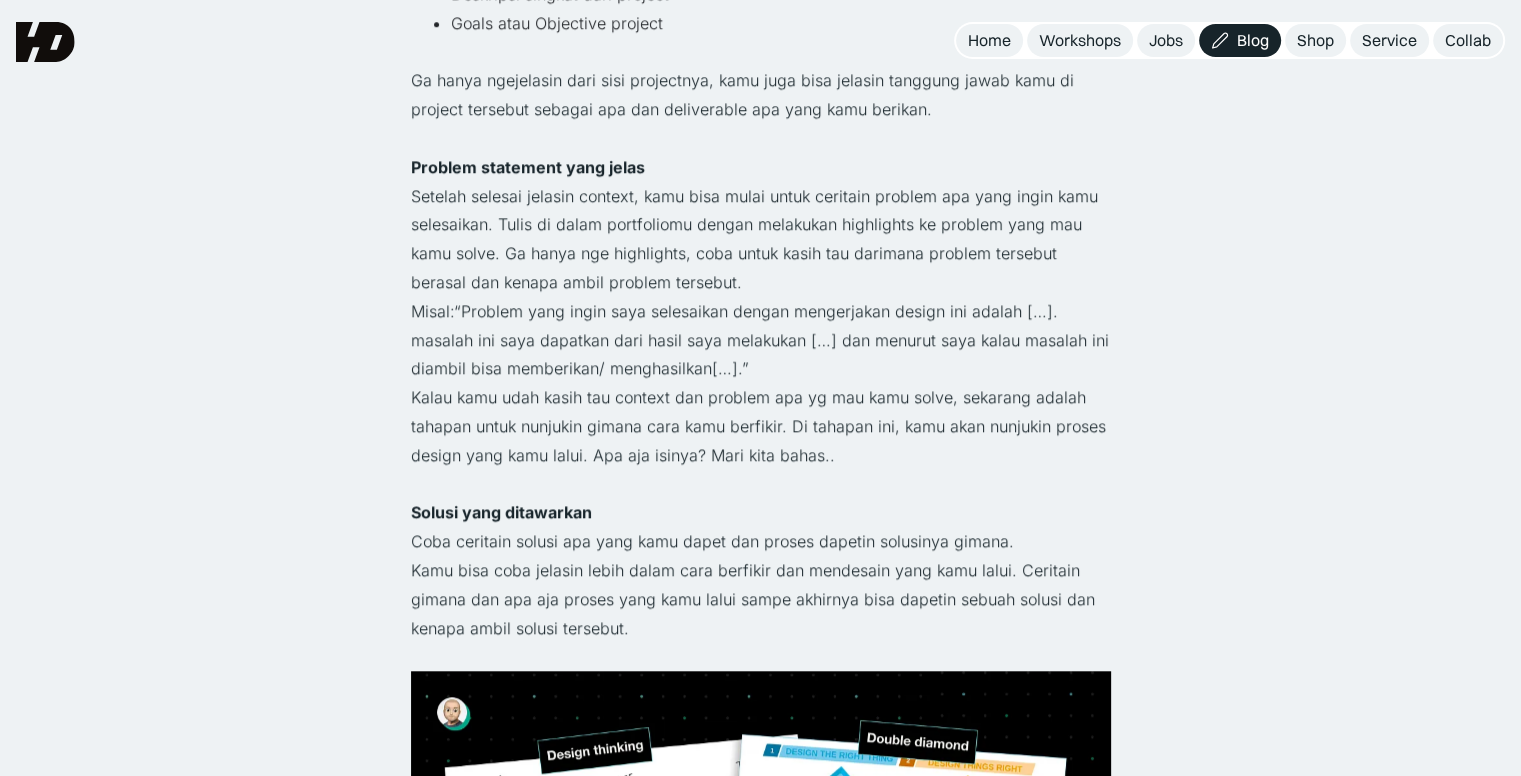 click on "Kalau kamu udah kasih tau context dan problem apa yg mau kamu solve, sekarang adalah tahapan untuk nunjukin gimana cara kamu berfikir. Di tahapan ini, kamu akan nunjukin proses design yang kamu lalui. Apa aja isinya? Mari kita bahas.." at bounding box center [761, 426] 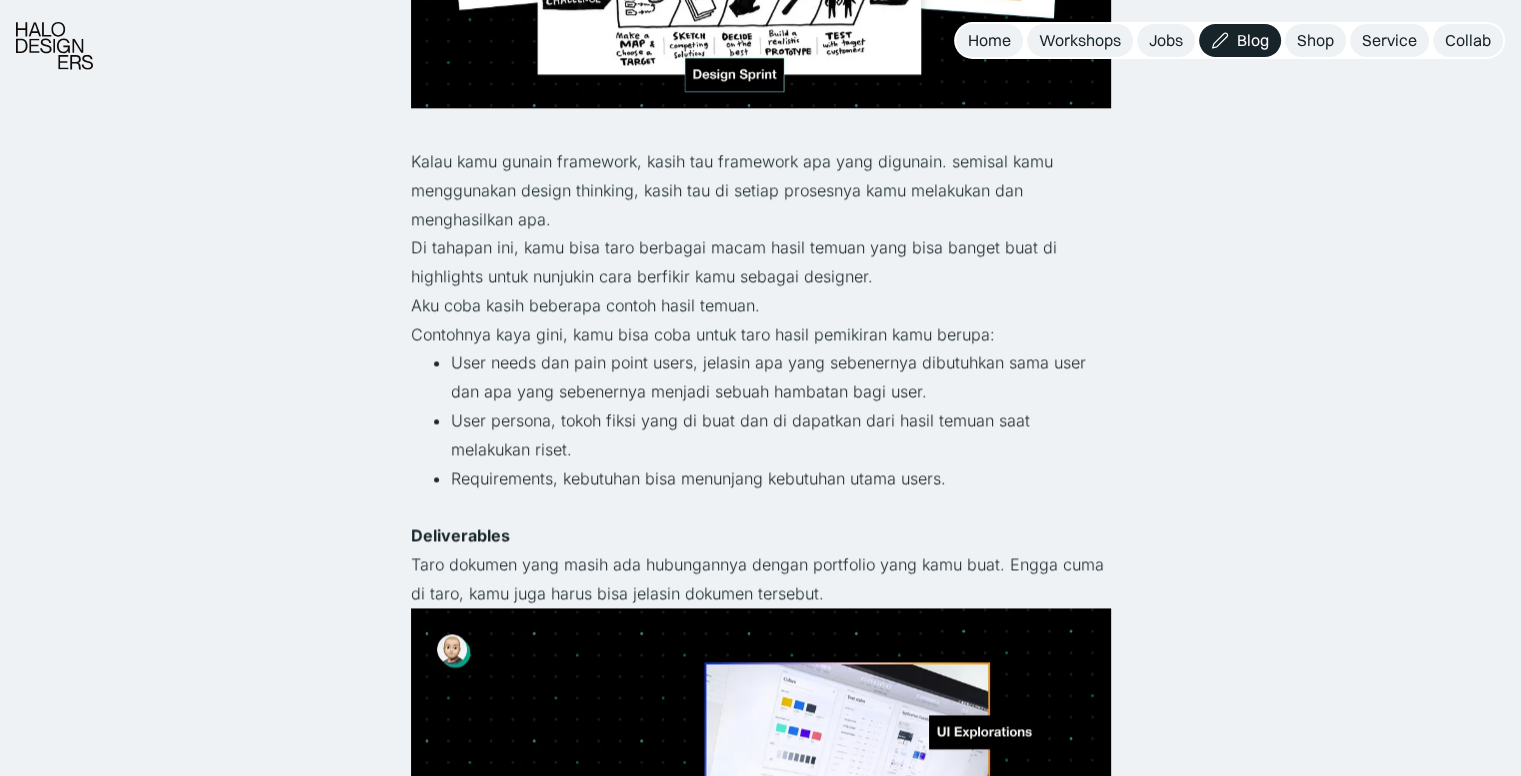 scroll, scrollTop: 2547, scrollLeft: 0, axis: vertical 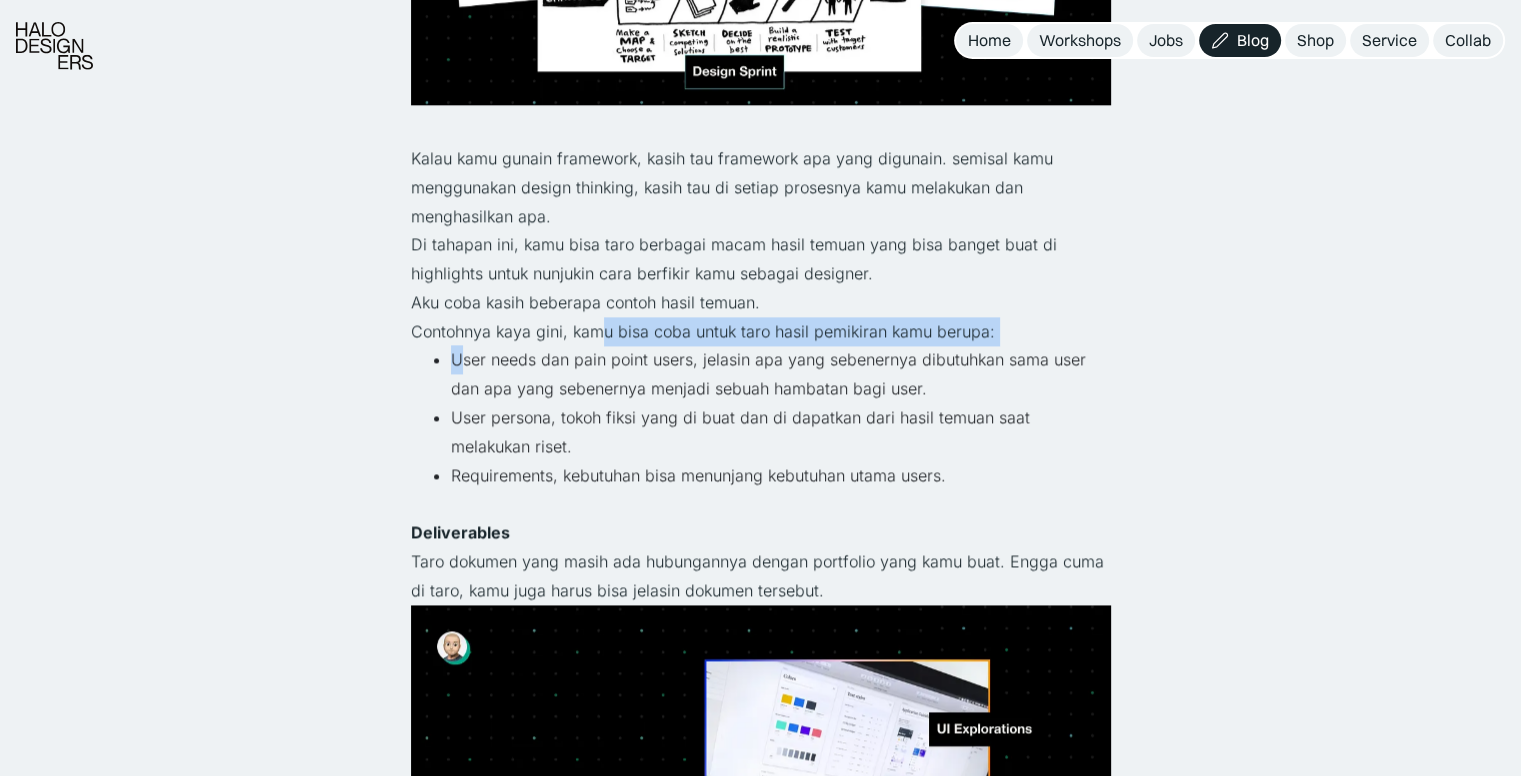 drag, startPoint x: 456, startPoint y: 357, endPoint x: 574, endPoint y: 339, distance: 119.36499 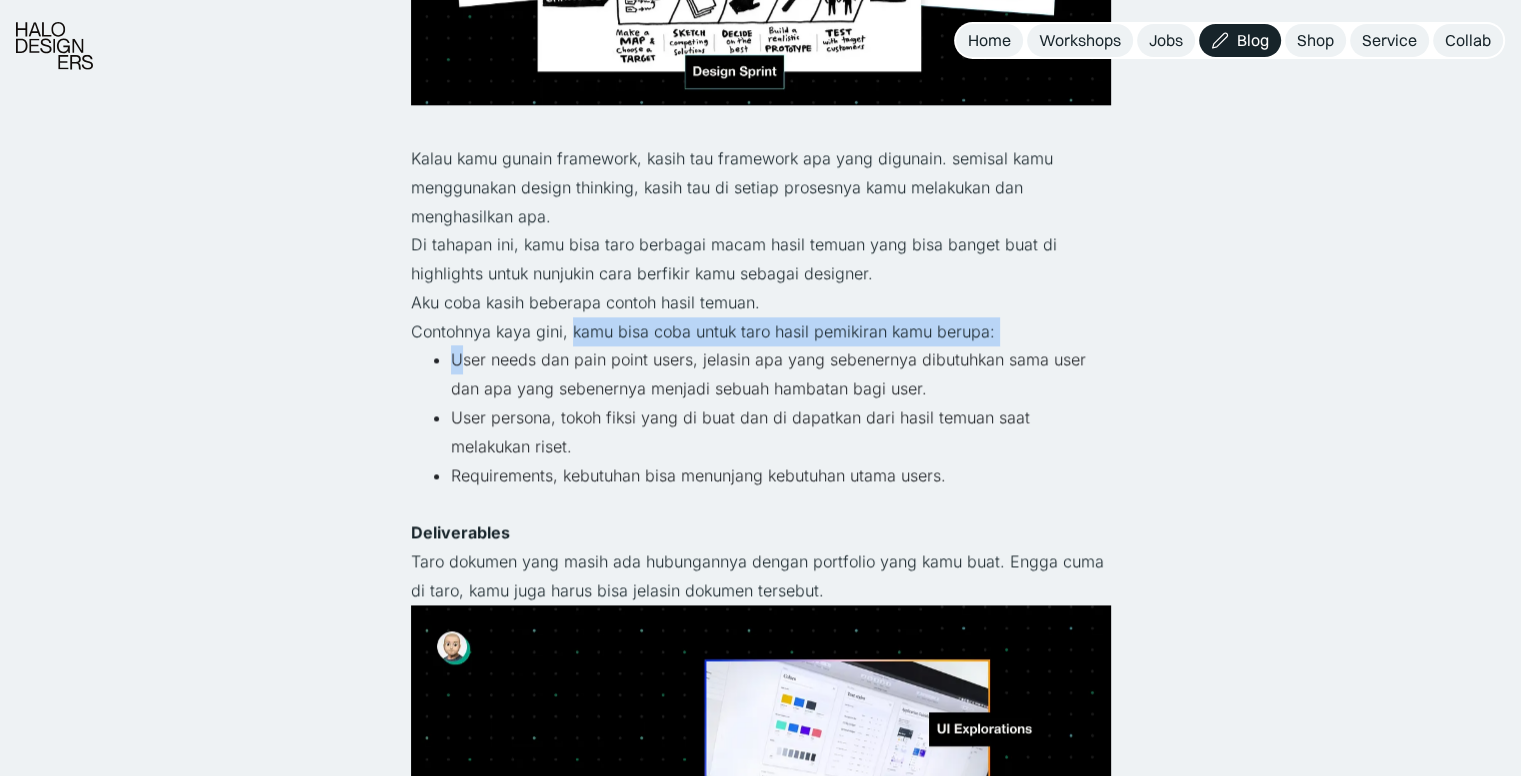 click on "User needs dan pain point users, jelasin apa yang sebenernya dibutuhkan sama user dan apa yang sebenernya menjadi sebuah hambatan bagi user. User persona, tokoh fiksi yang di buat dan di dapatkan dari hasil temuan saat melakukan riset. Requirements, kebutuhan bisa menunjang kebutuhan utama users." at bounding box center [761, 417] 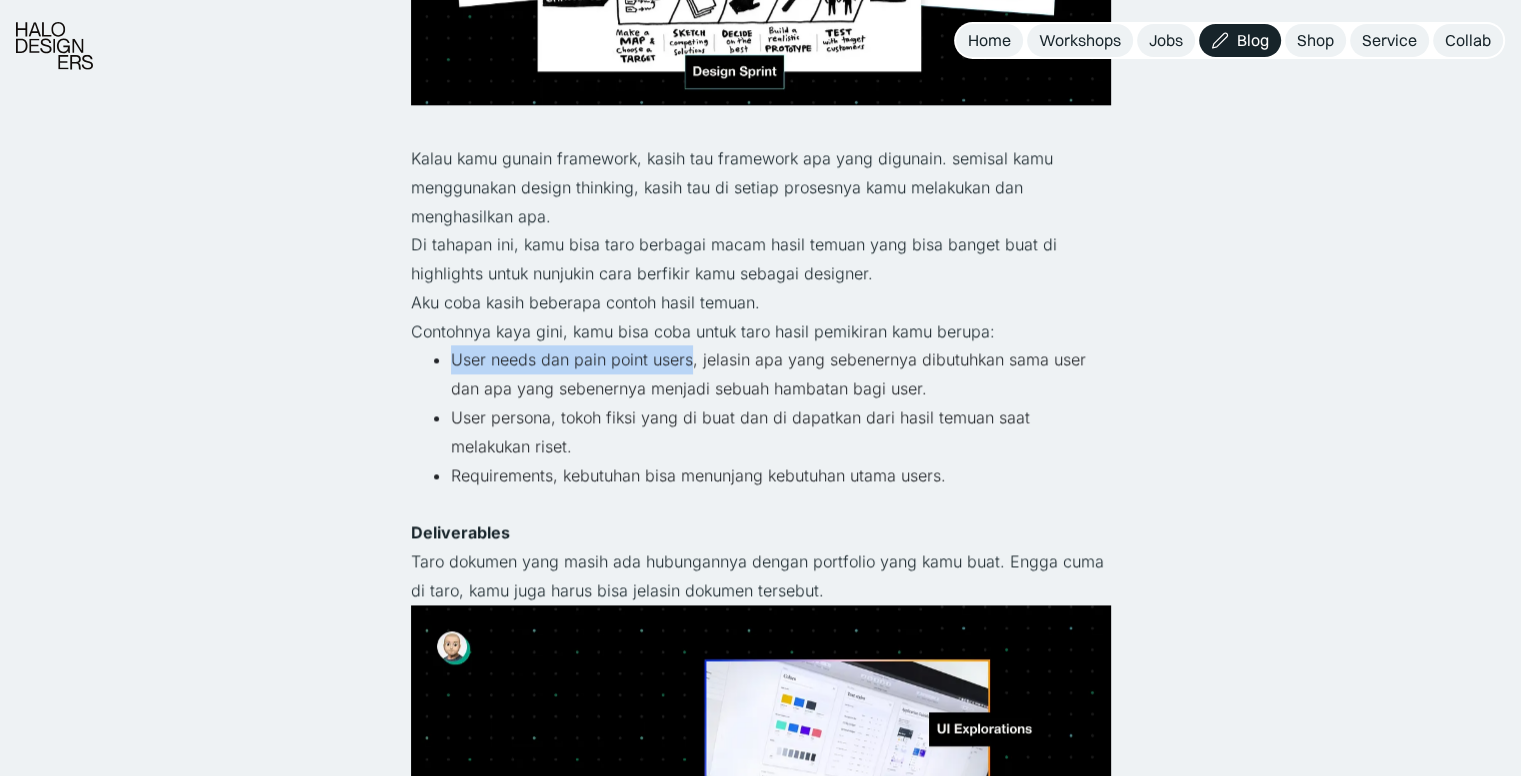 drag, startPoint x: 446, startPoint y: 354, endPoint x: 692, endPoint y: 364, distance: 246.20317 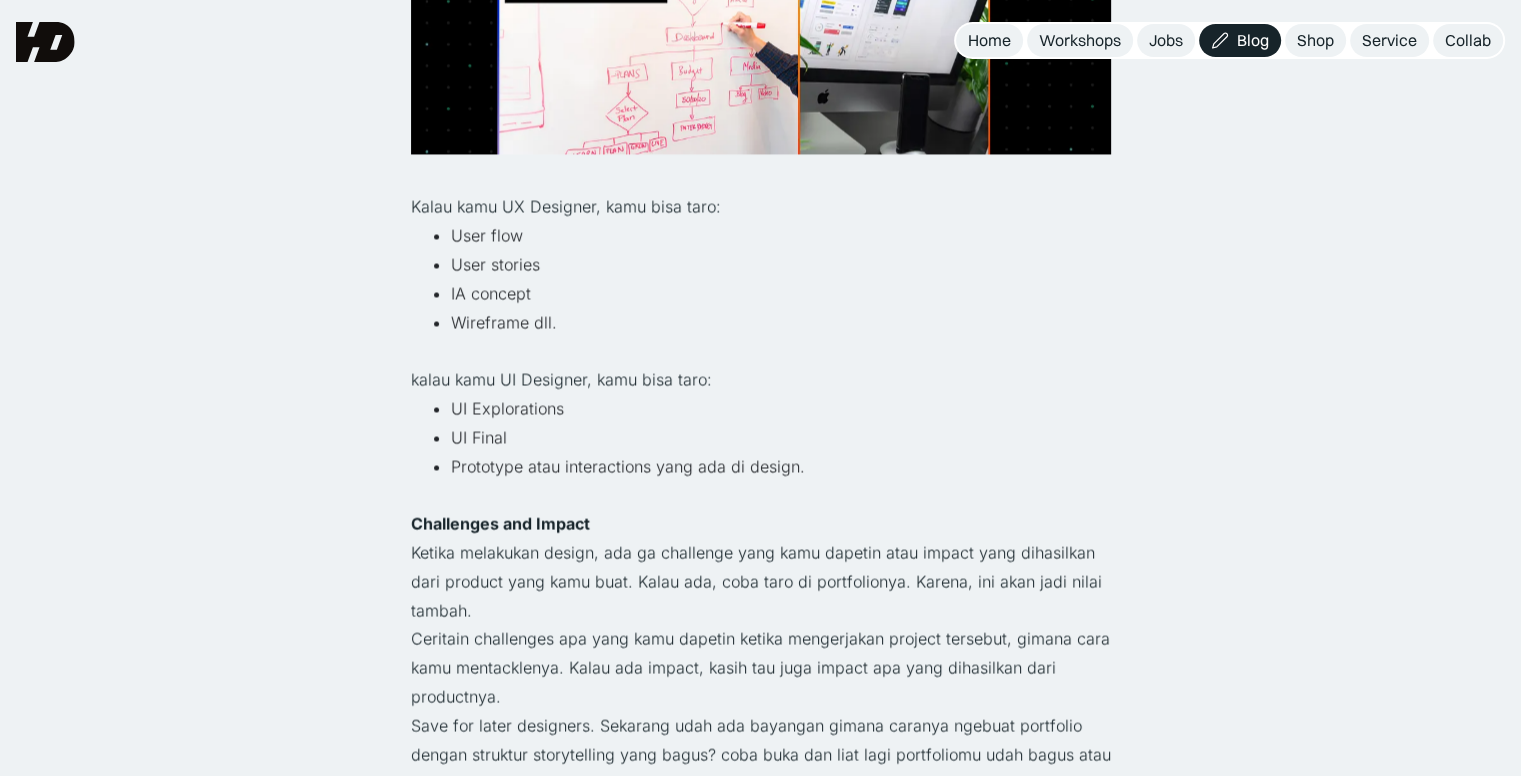 scroll, scrollTop: 3346, scrollLeft: 0, axis: vertical 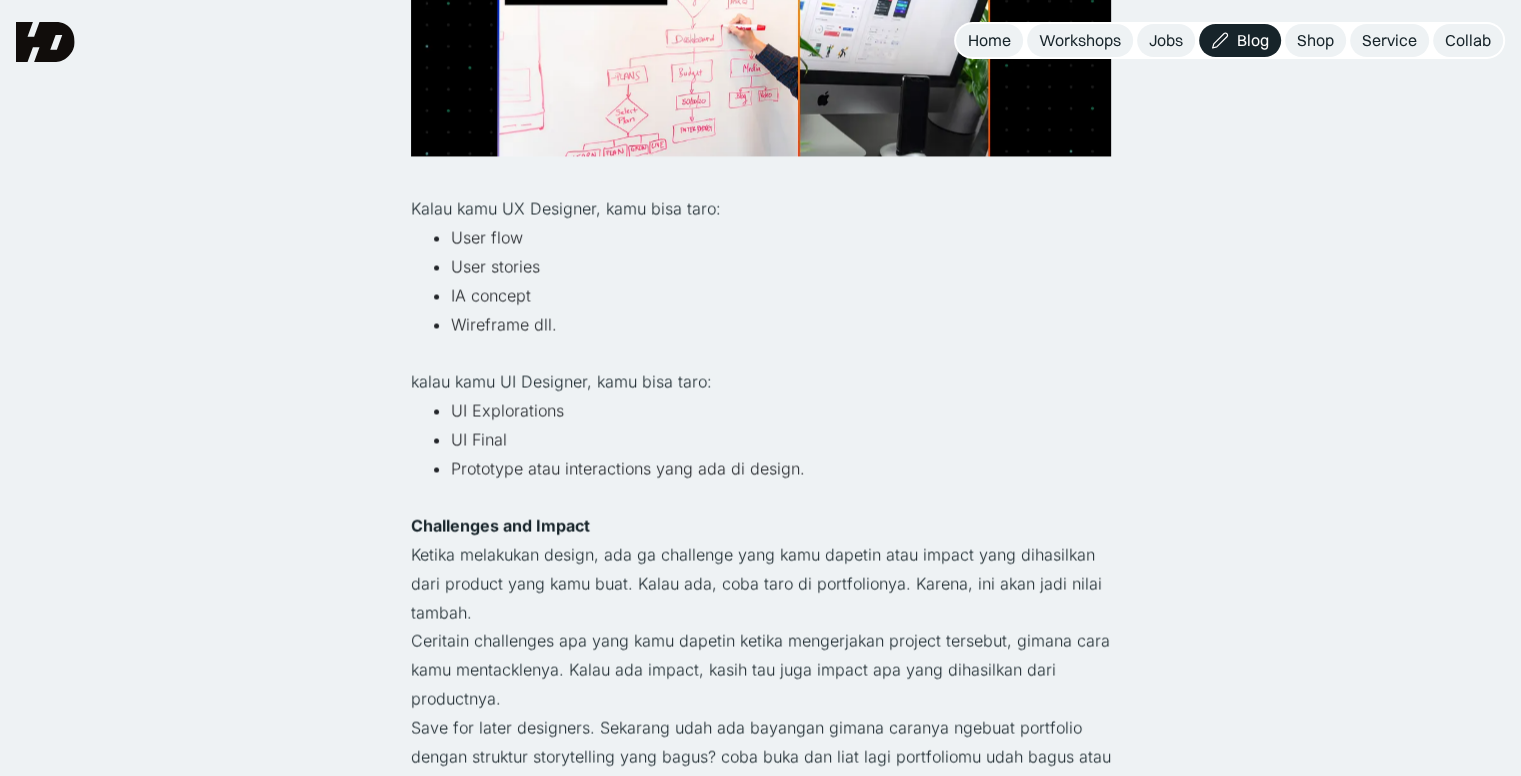 click on "Kembali Struktur Portfolio UI UX Design Auto Approve Career  ·  3 menit baca Buat UI UX Designer, bisa dibilang portfolio itu kaya senjata perang utama yang wajib di milikin sama semua designers. [PERSON_NAME]an sampe, kamu udah capek ngebuat 1001 malem, tapi gaada hasilnya. Portfolio itu penting, karena jadi jembatan pertama kamu dengan recruiter. Kalau portfolio mu bagus, kamu udah one step ahead. Fungsi dari portfolio ga hanya sebagai tempat pembuktian kamu sebagai designer, portfolio juga bisa digunakan sebagai wadah buat nunjukin cara berfikir kamu sebagai designer. Karena perannya sangat penting terhadap karir designer, portfolio ini gabisa dibuat asal asalan. ‍ Aku mau share cara dan apa aja yang ngebuat portfolio UI UX bisa langsung auto approve. ‍ Yuk coba kita bahas satu satu.. Kalau ditanya apa aja aspect penting dari portfolio UI UX, jawabannya adalah: [PERSON_NAME] berfikir Problem Solving Design Process ‍ Tapi, gimana caranya buat portofolio UI UX dengan story telling yang bagus? ‍ ‍ ‍ ‍ ‍" at bounding box center (760, -305) 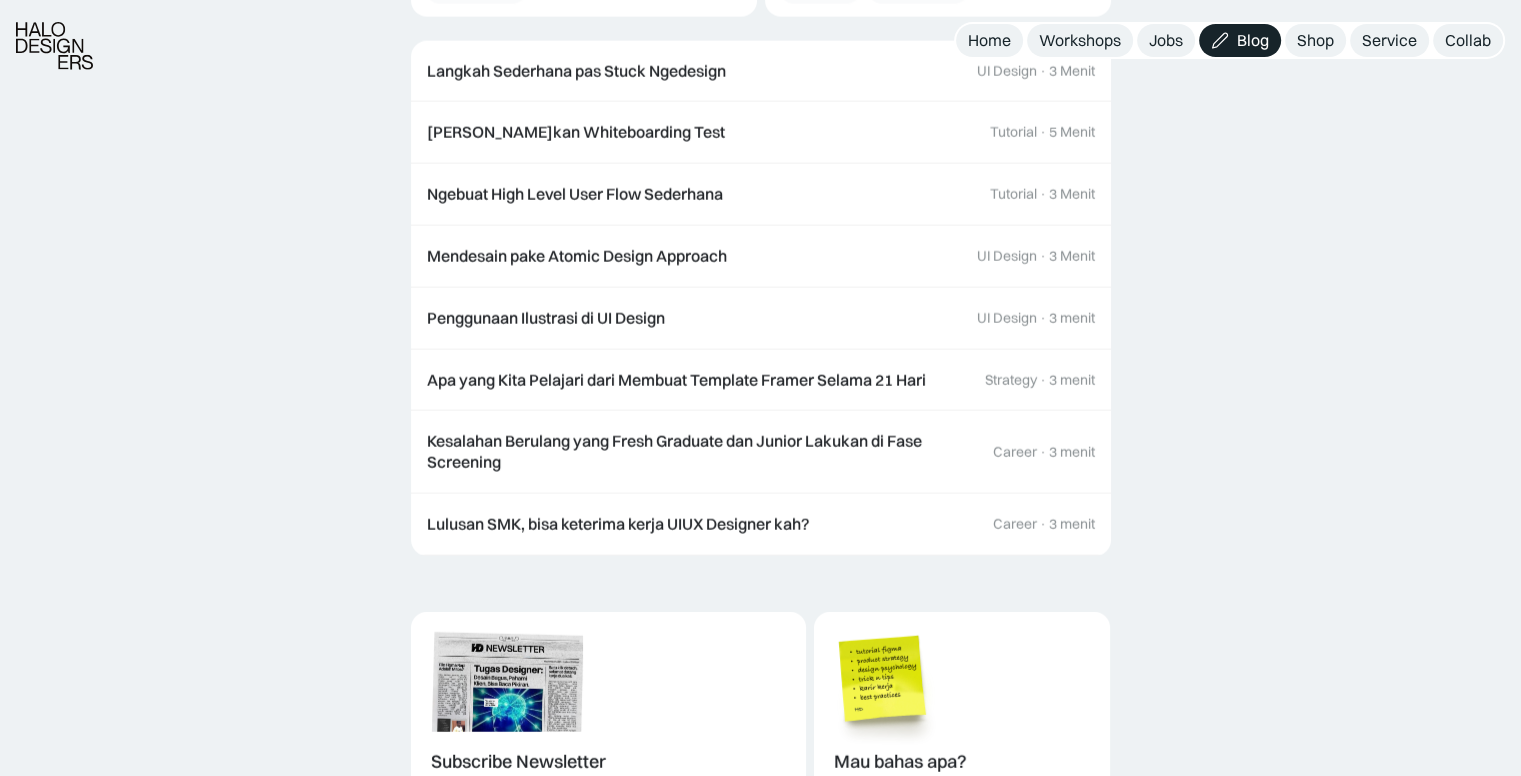 scroll, scrollTop: 4859, scrollLeft: 0, axis: vertical 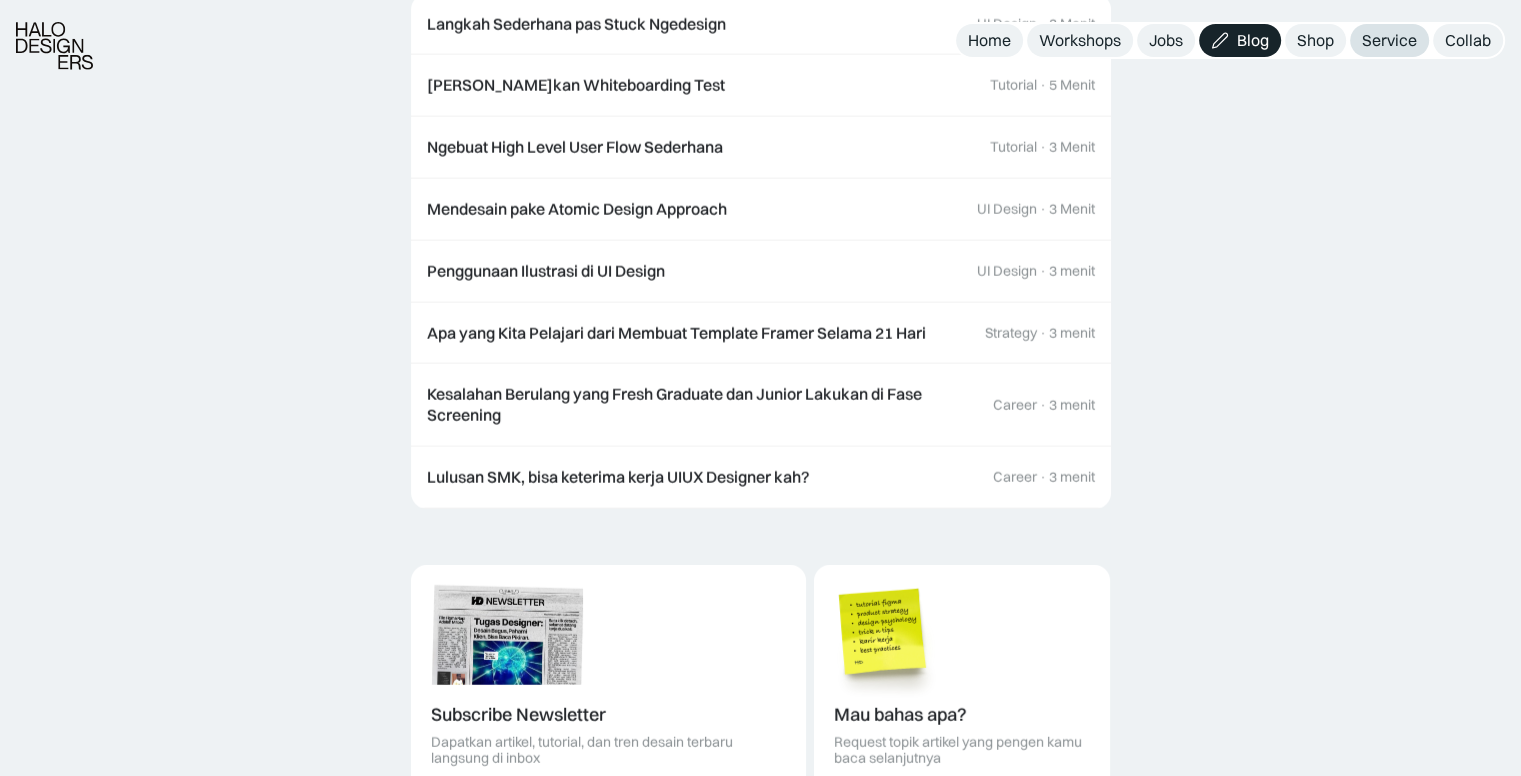 click on "Service" at bounding box center [1389, 40] 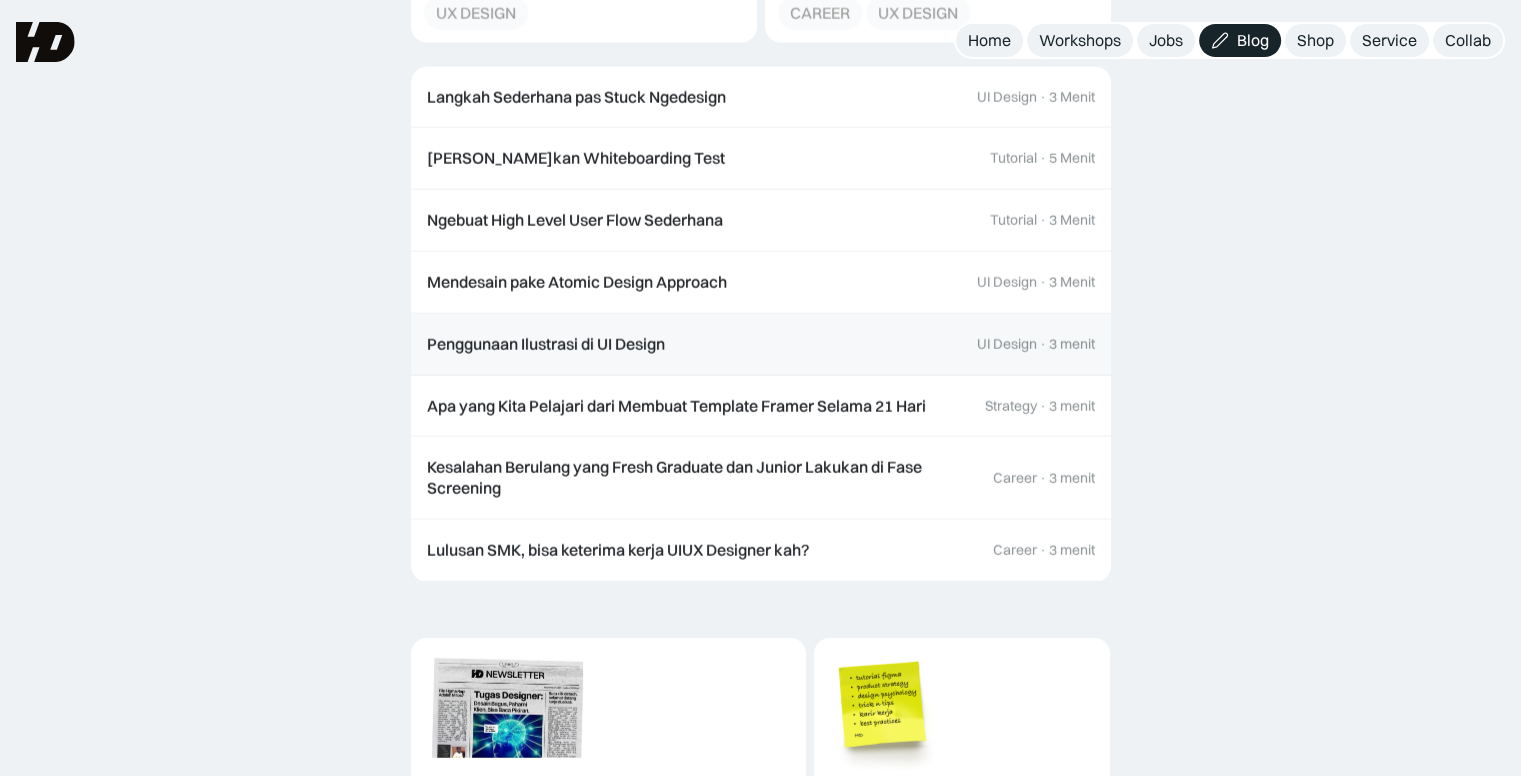 scroll, scrollTop: 4782, scrollLeft: 0, axis: vertical 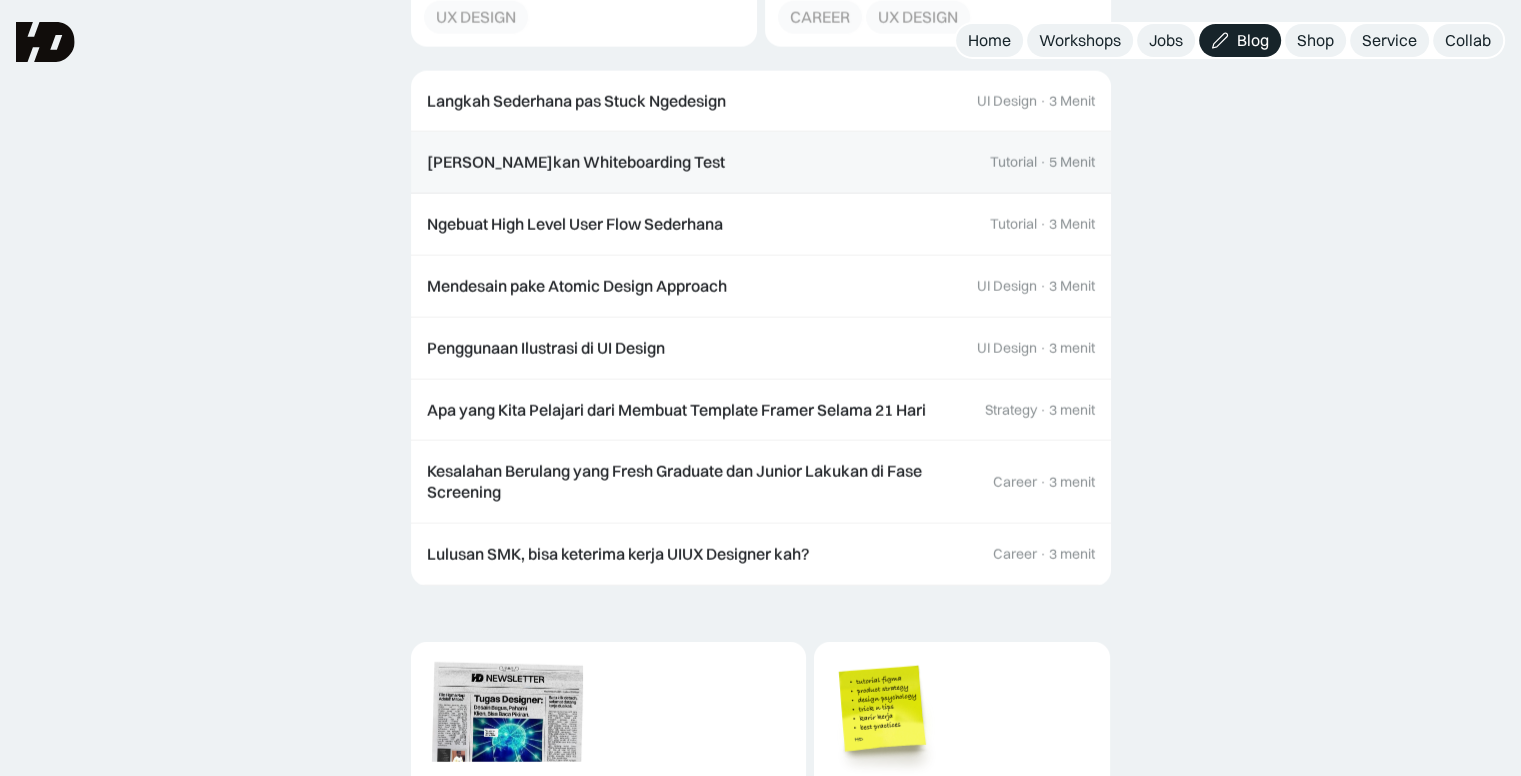 click on "[PERSON_NAME]kan Whiteboarding Test" at bounding box center [576, 162] 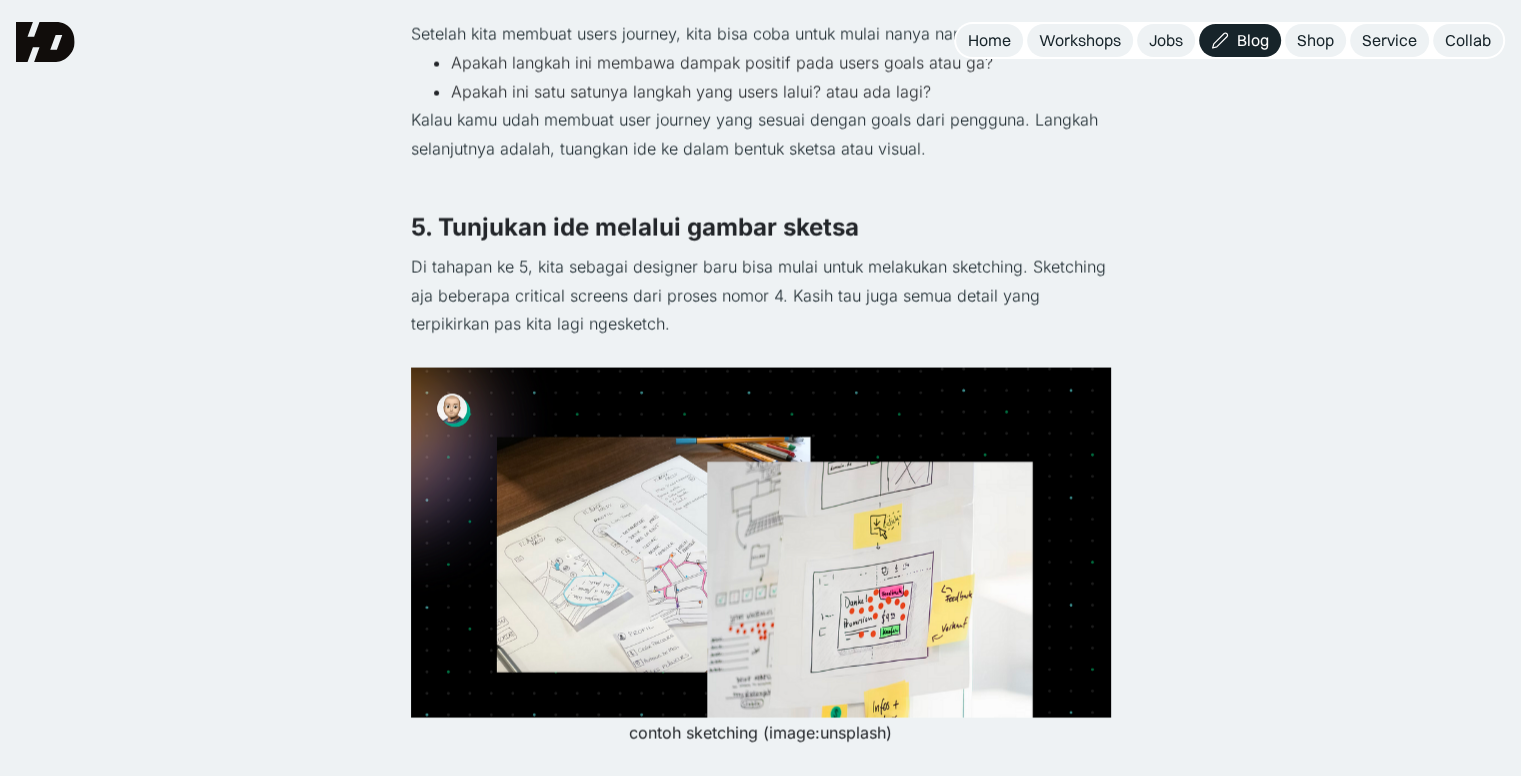 scroll, scrollTop: 3860, scrollLeft: 0, axis: vertical 